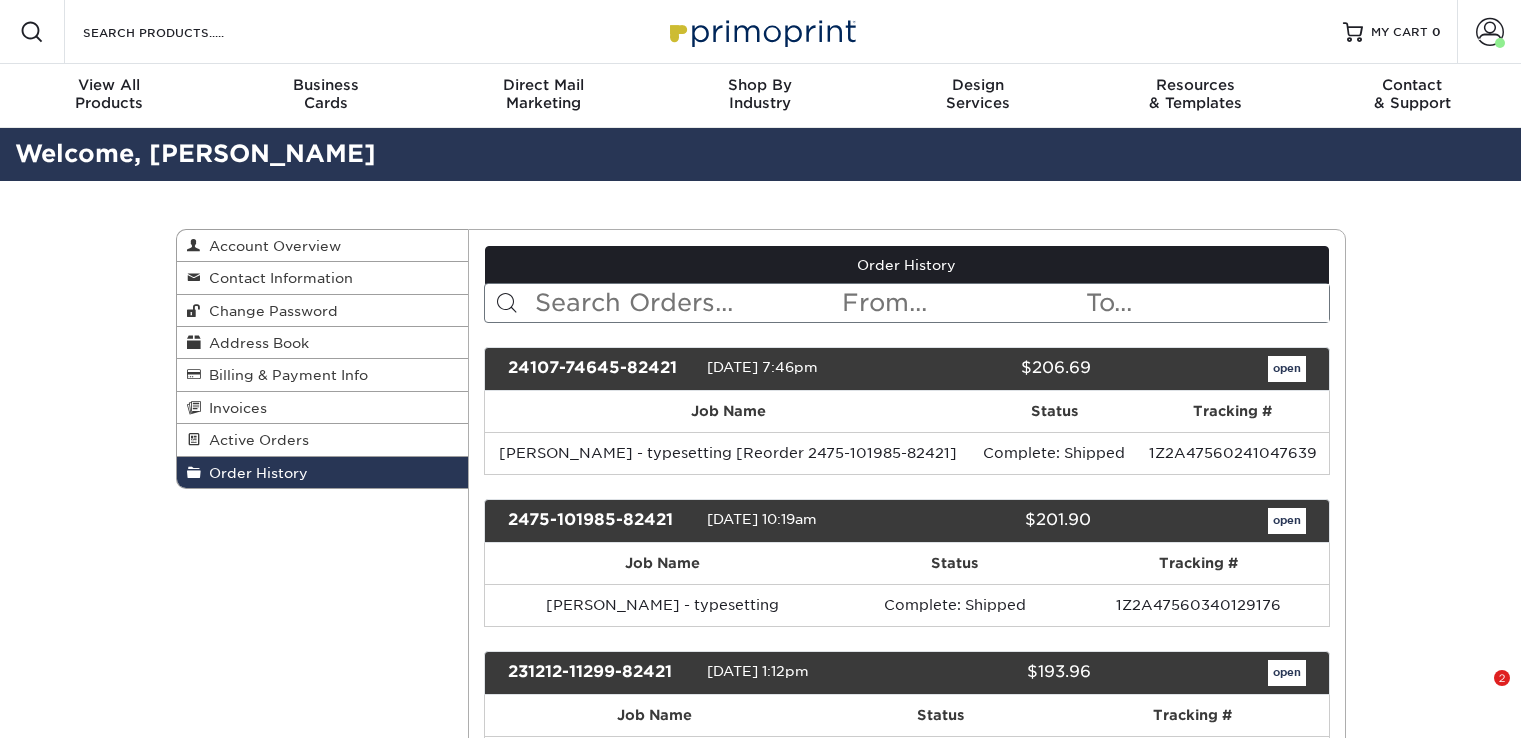 scroll, scrollTop: 58, scrollLeft: 0, axis: vertical 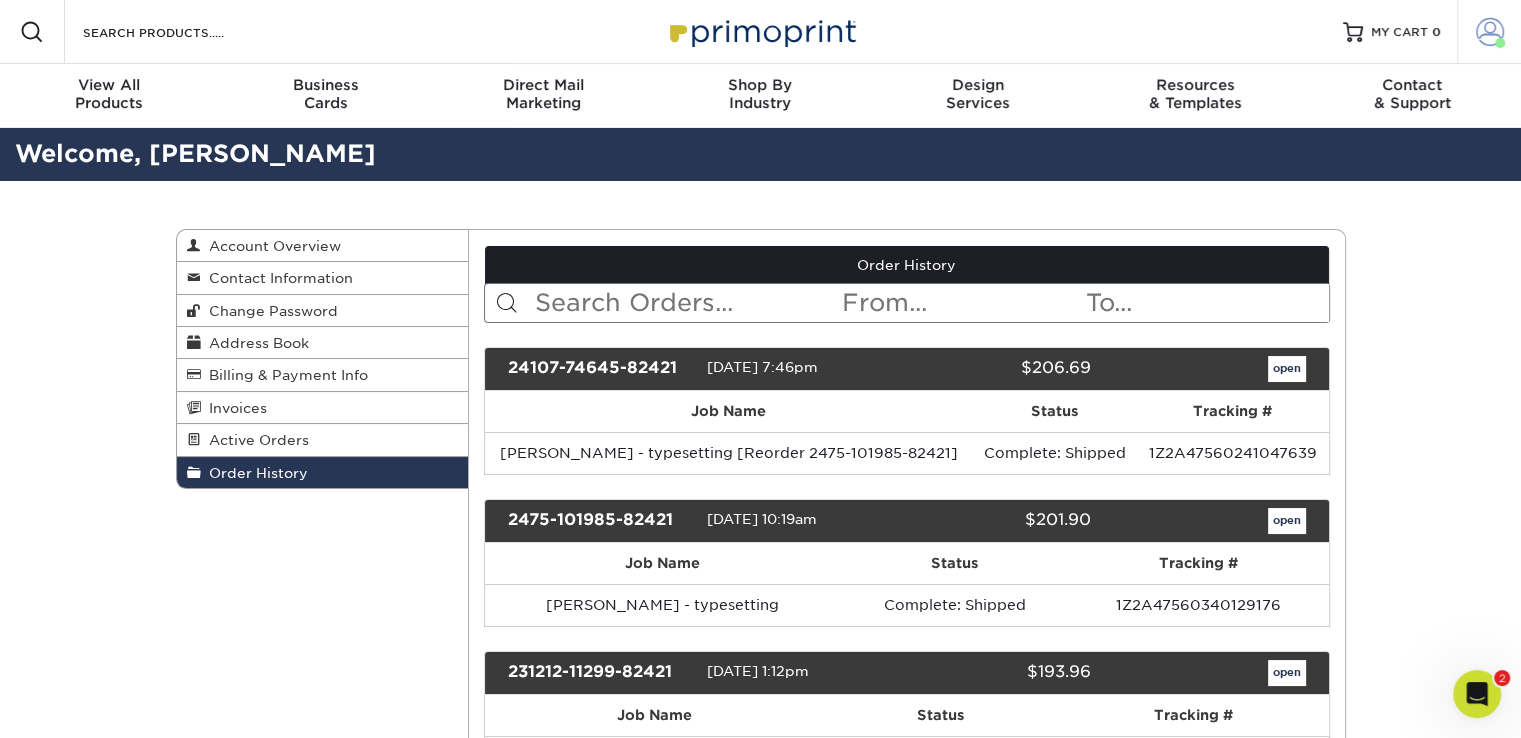 click at bounding box center [1500, 43] 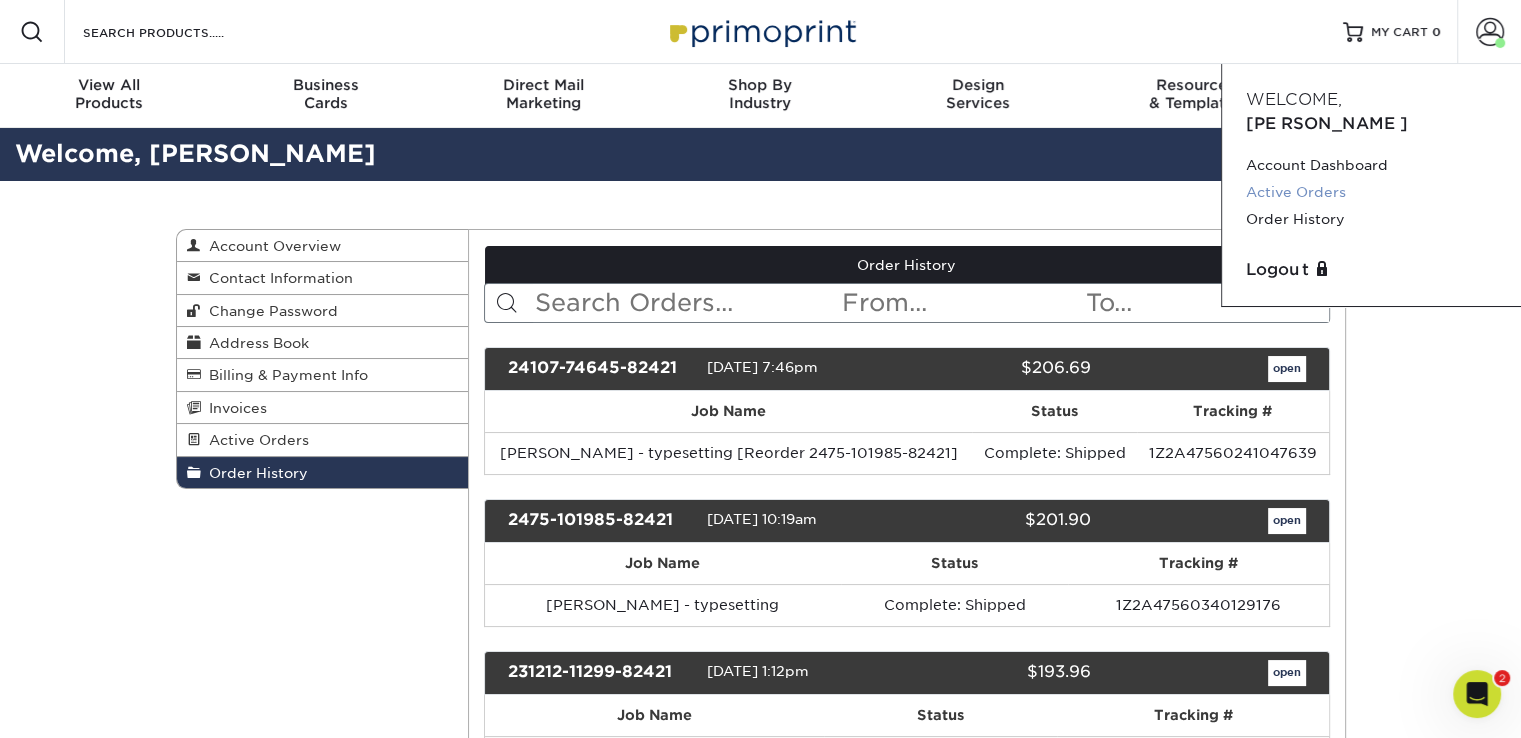 click on "Active Orders" at bounding box center (1371, 192) 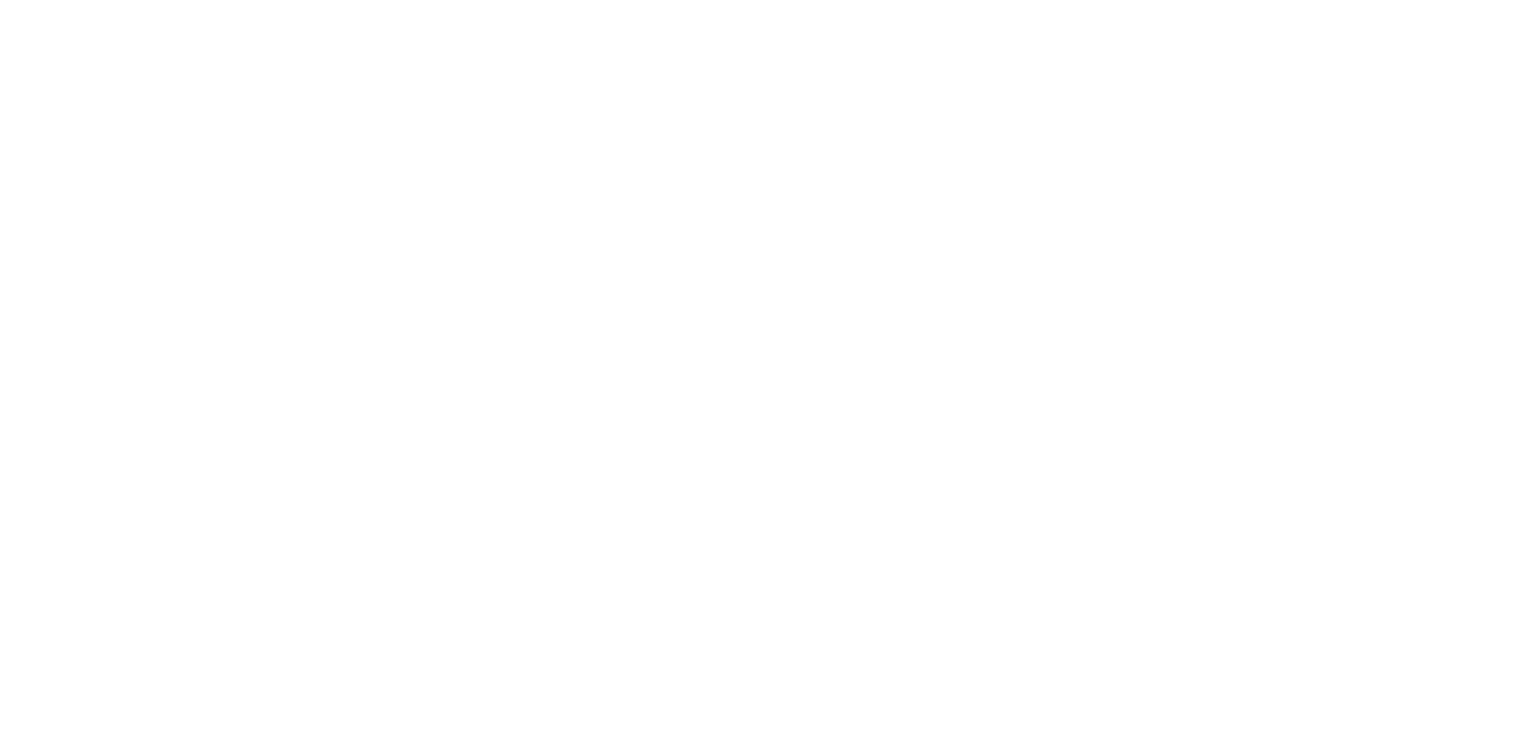 scroll, scrollTop: 0, scrollLeft: 0, axis: both 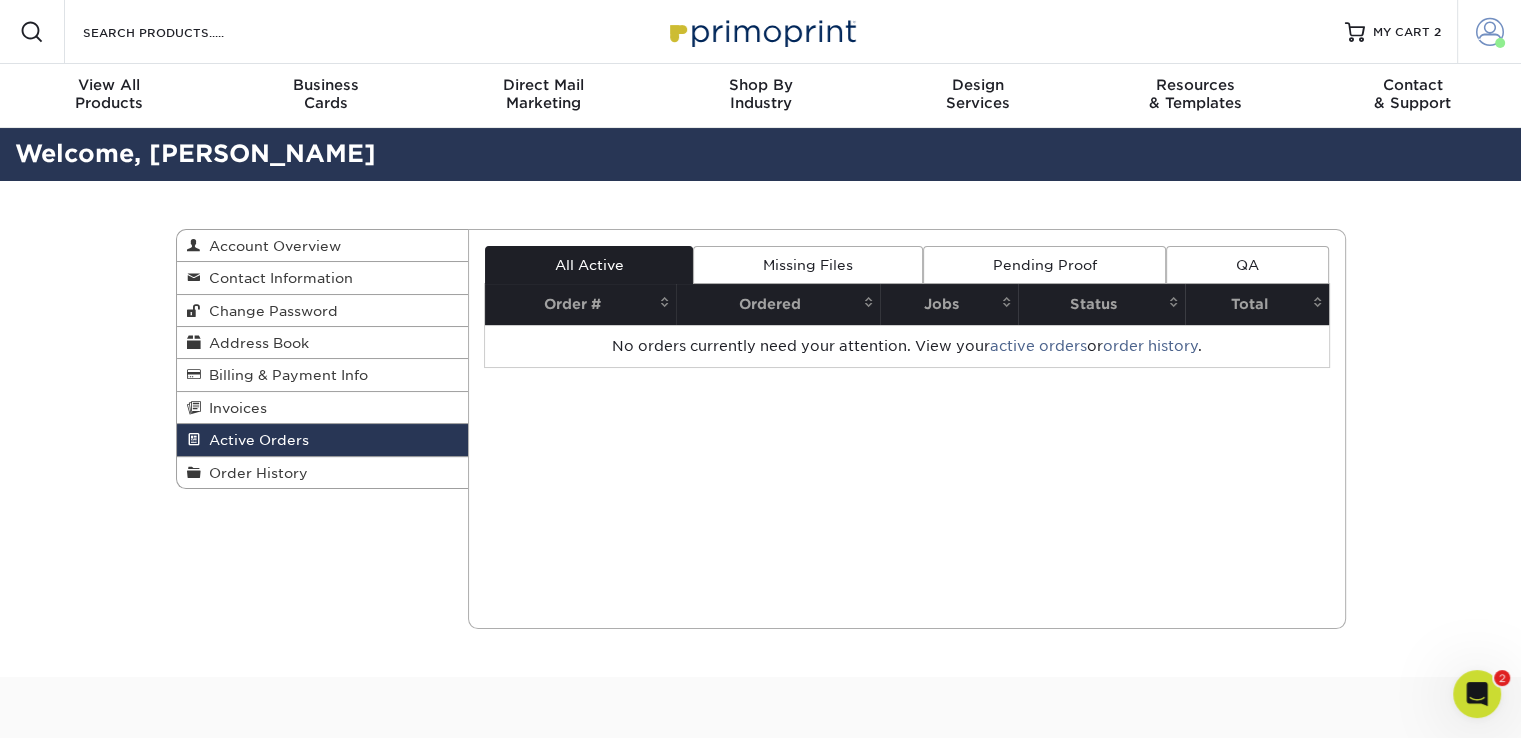 click at bounding box center [1490, 32] 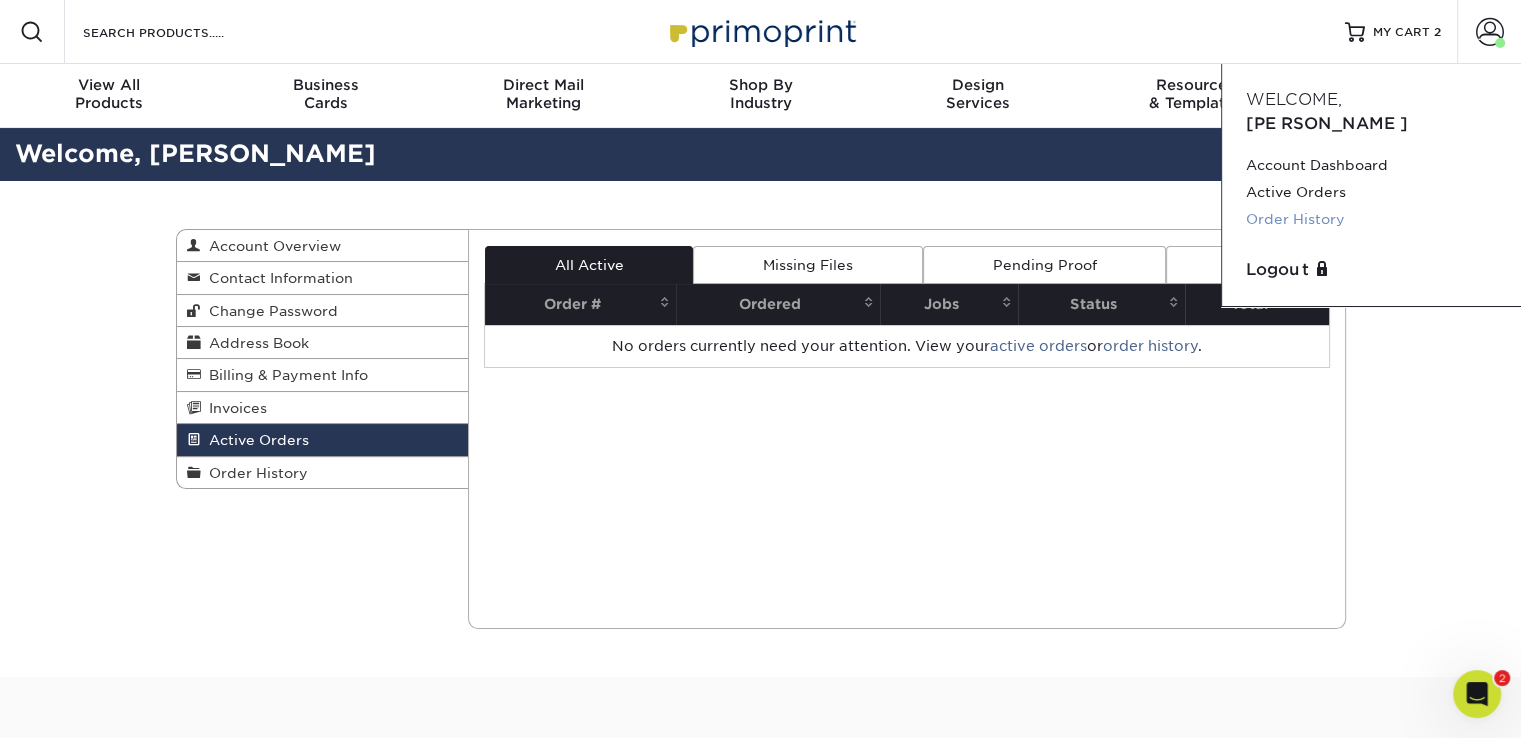 click on "Order History" at bounding box center (1371, 219) 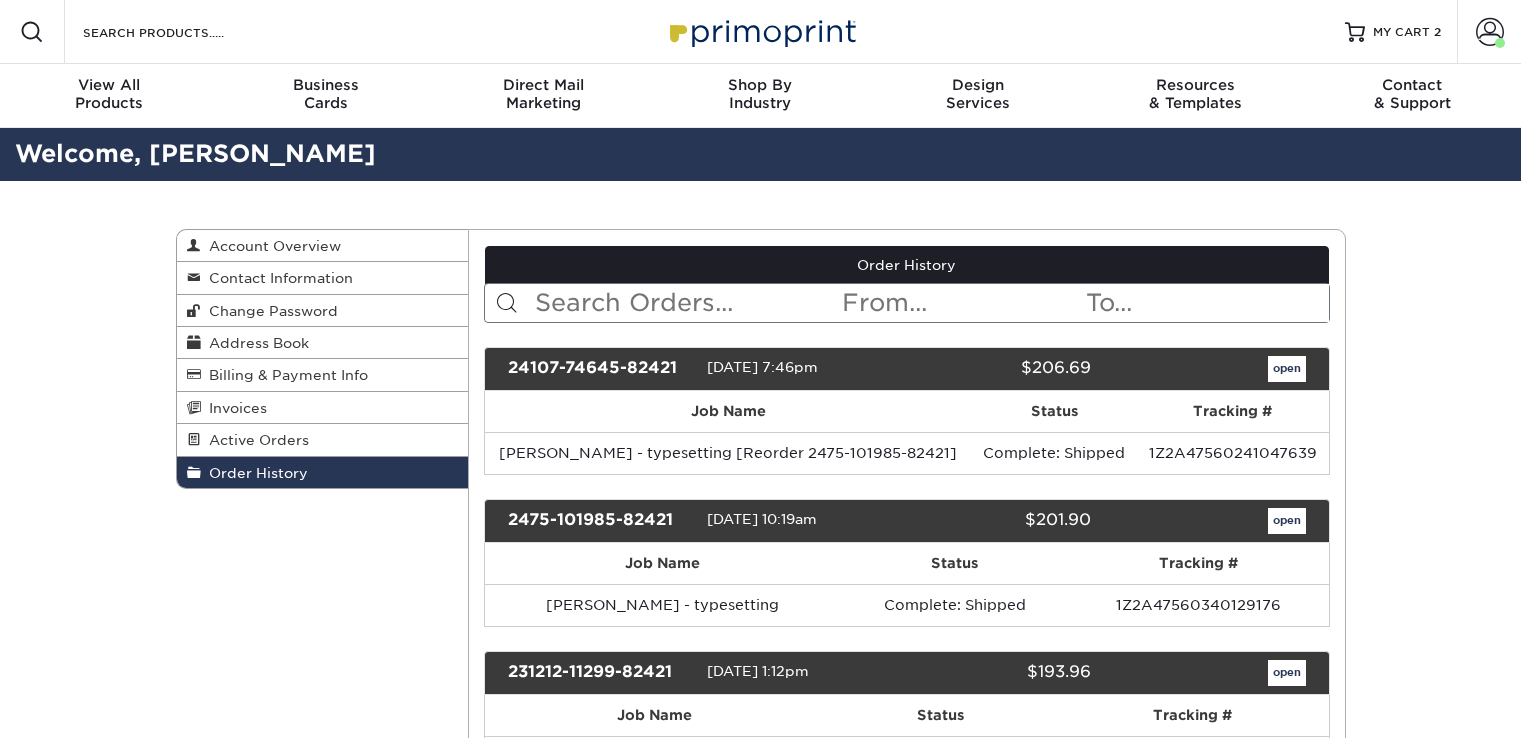 scroll, scrollTop: 0, scrollLeft: 0, axis: both 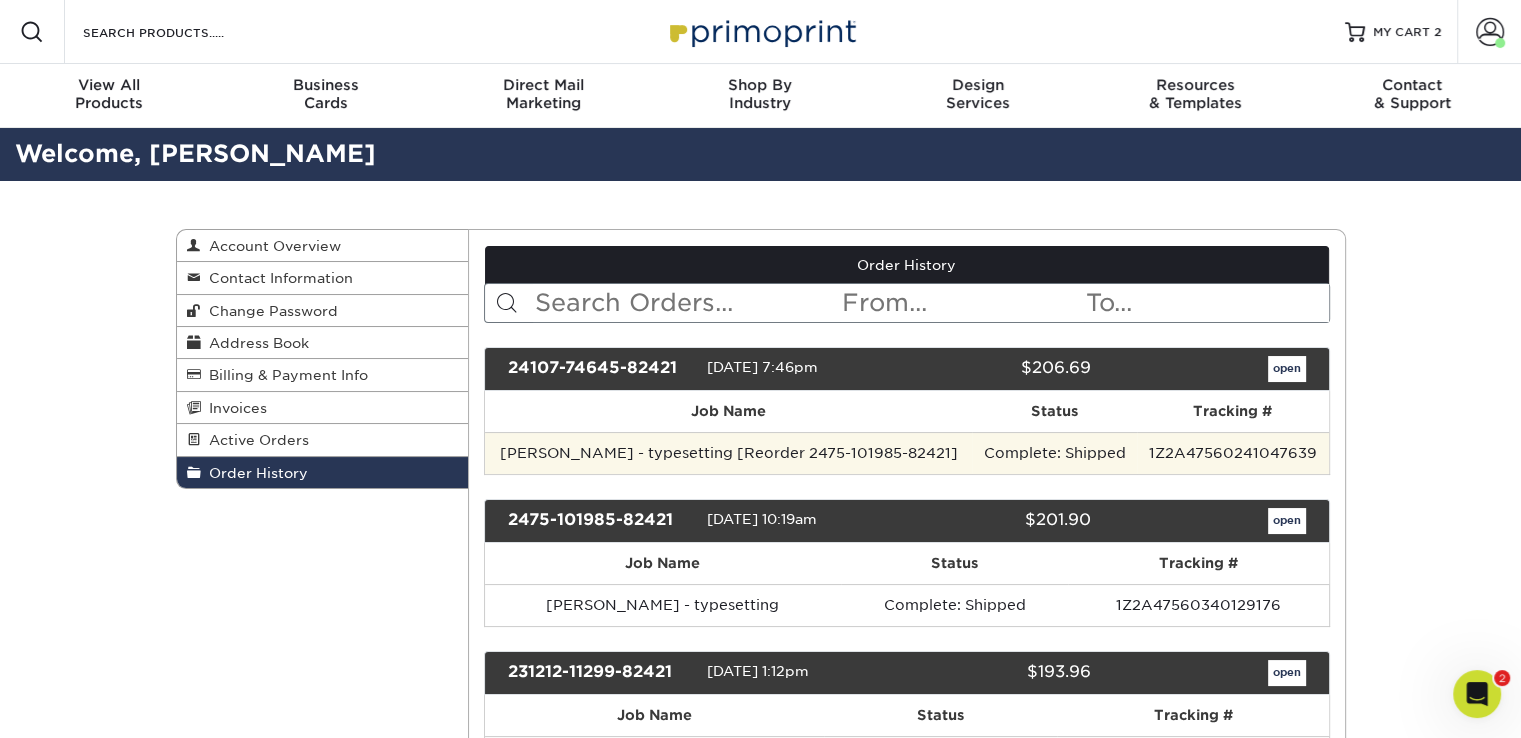 click on "[PERSON_NAME] - typesetting [Reorder 2475-101985-82421]" at bounding box center [728, 453] 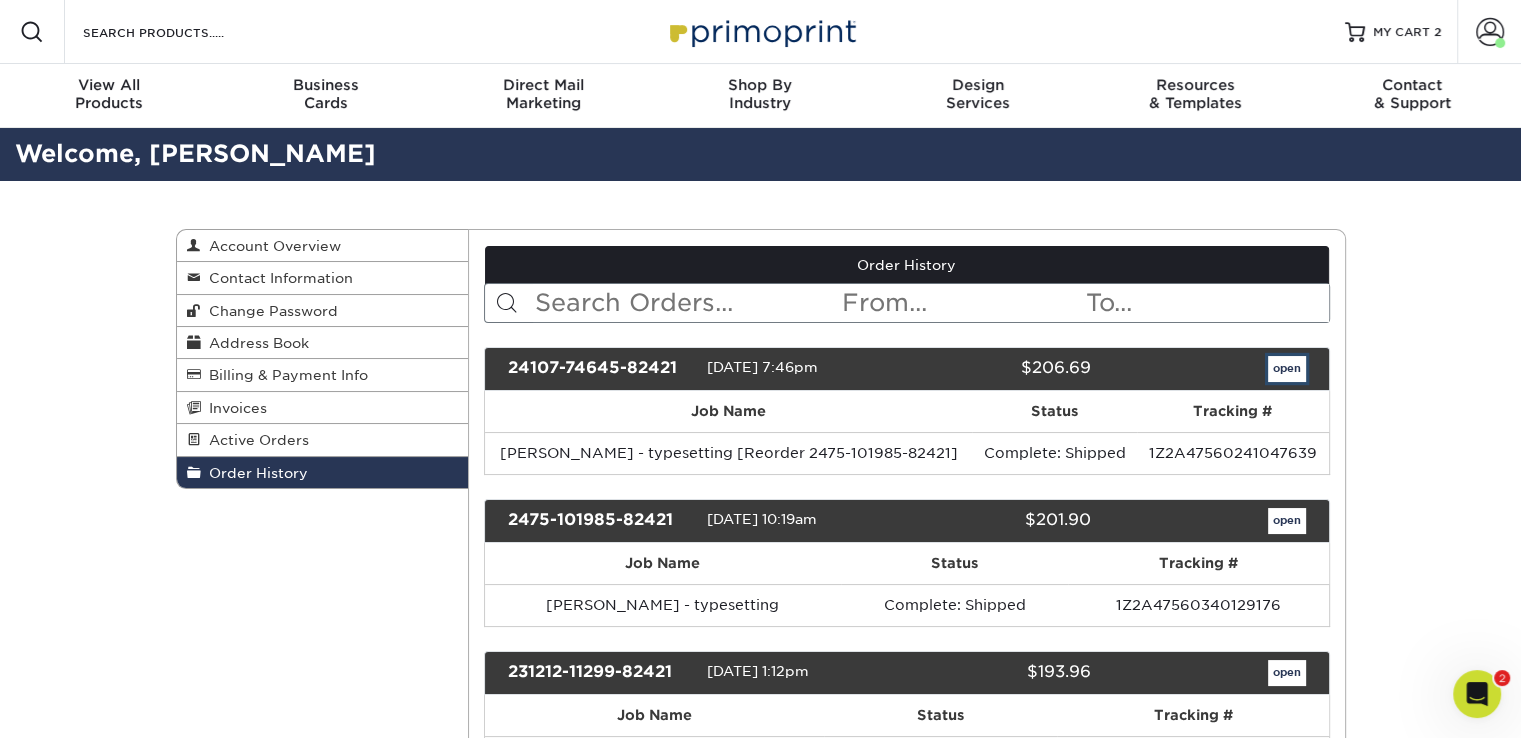 click on "open" at bounding box center [1287, 369] 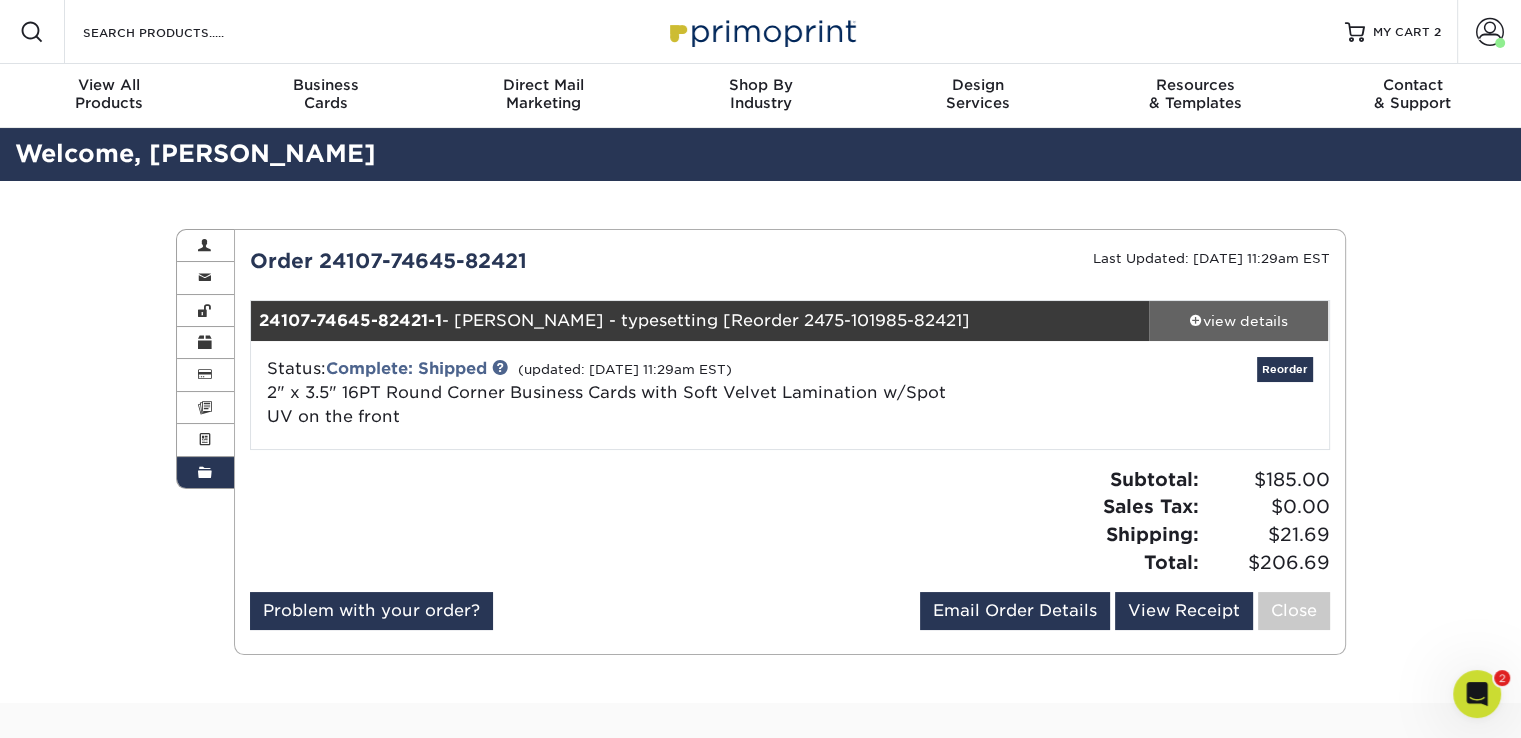 click on "view details" at bounding box center (1239, 321) 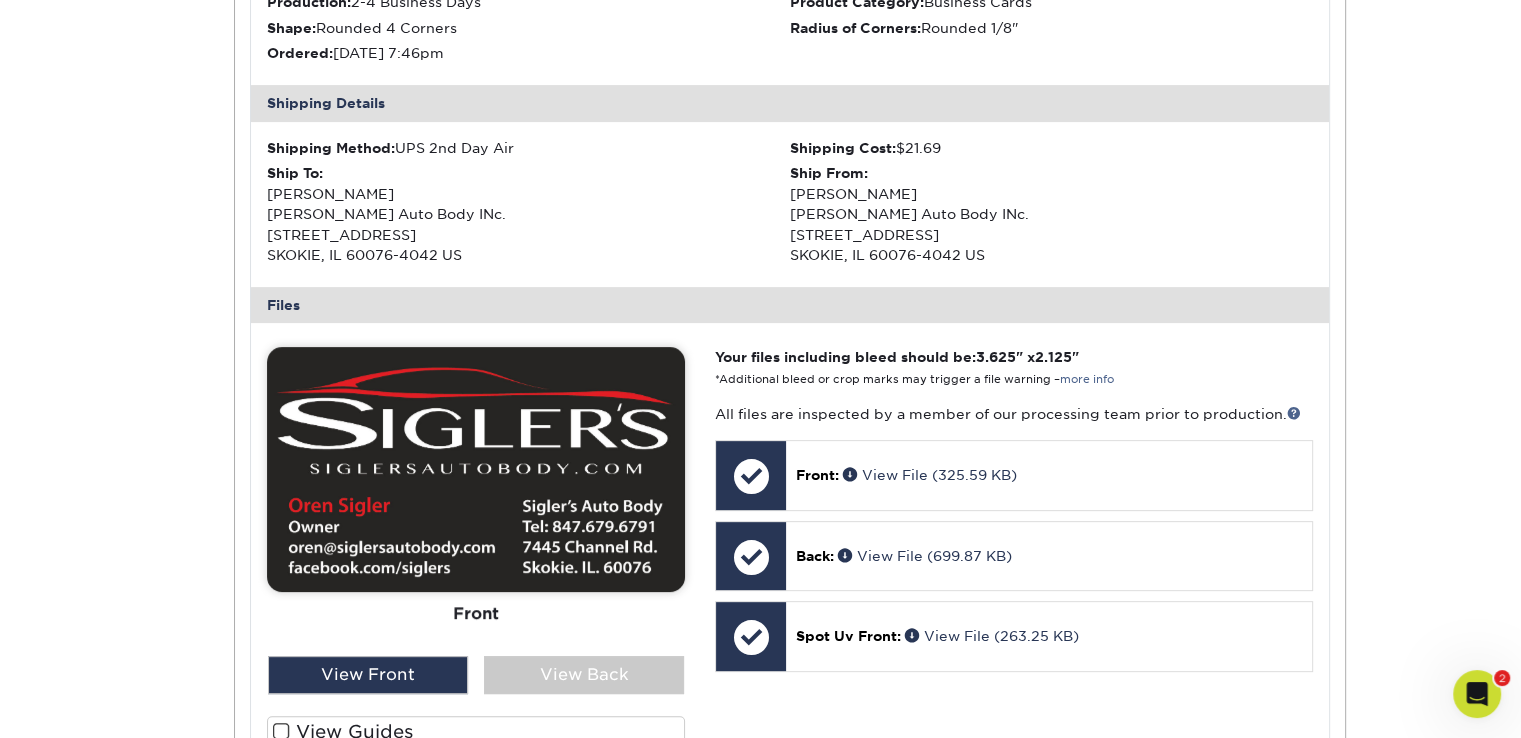 scroll, scrollTop: 600, scrollLeft: 0, axis: vertical 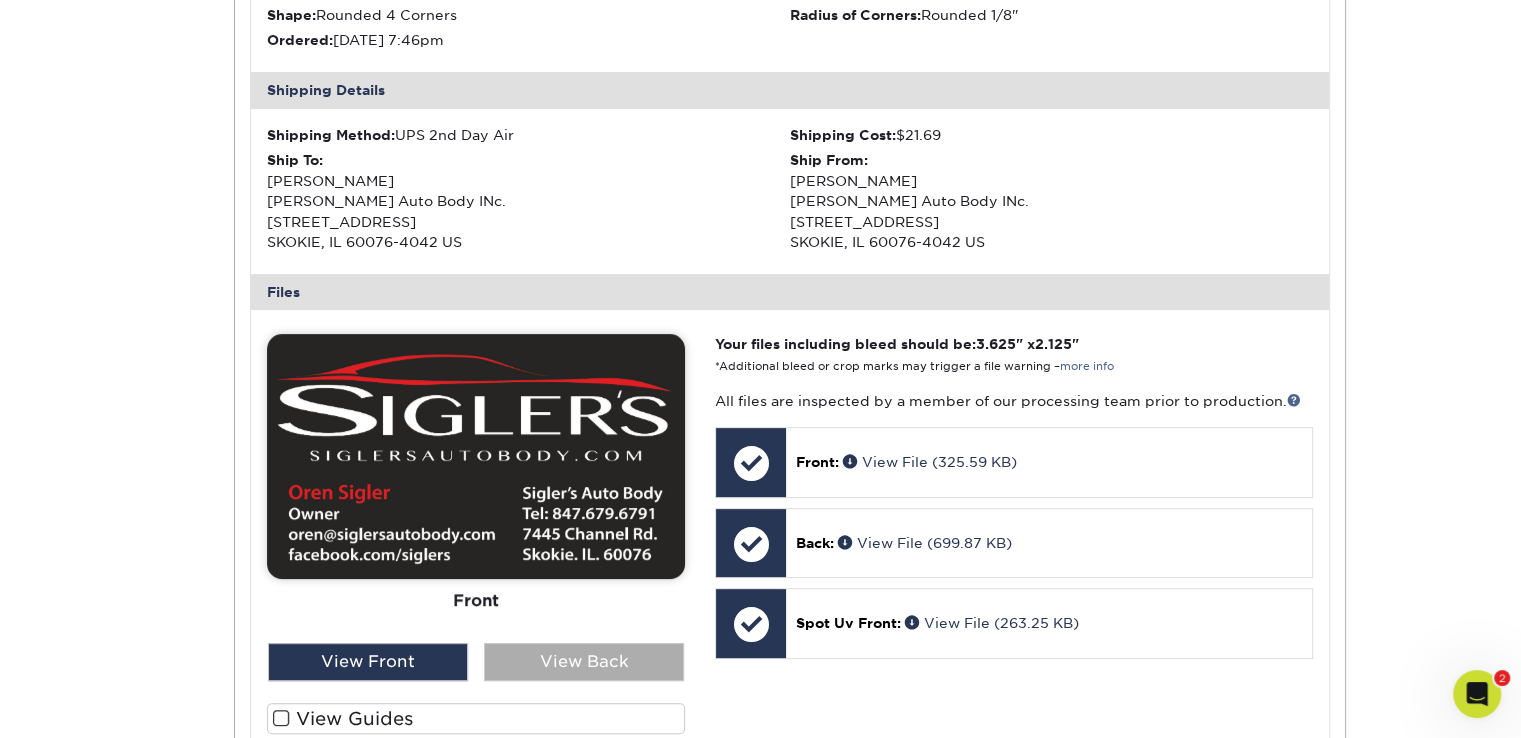 click on "View Back" at bounding box center (584, 662) 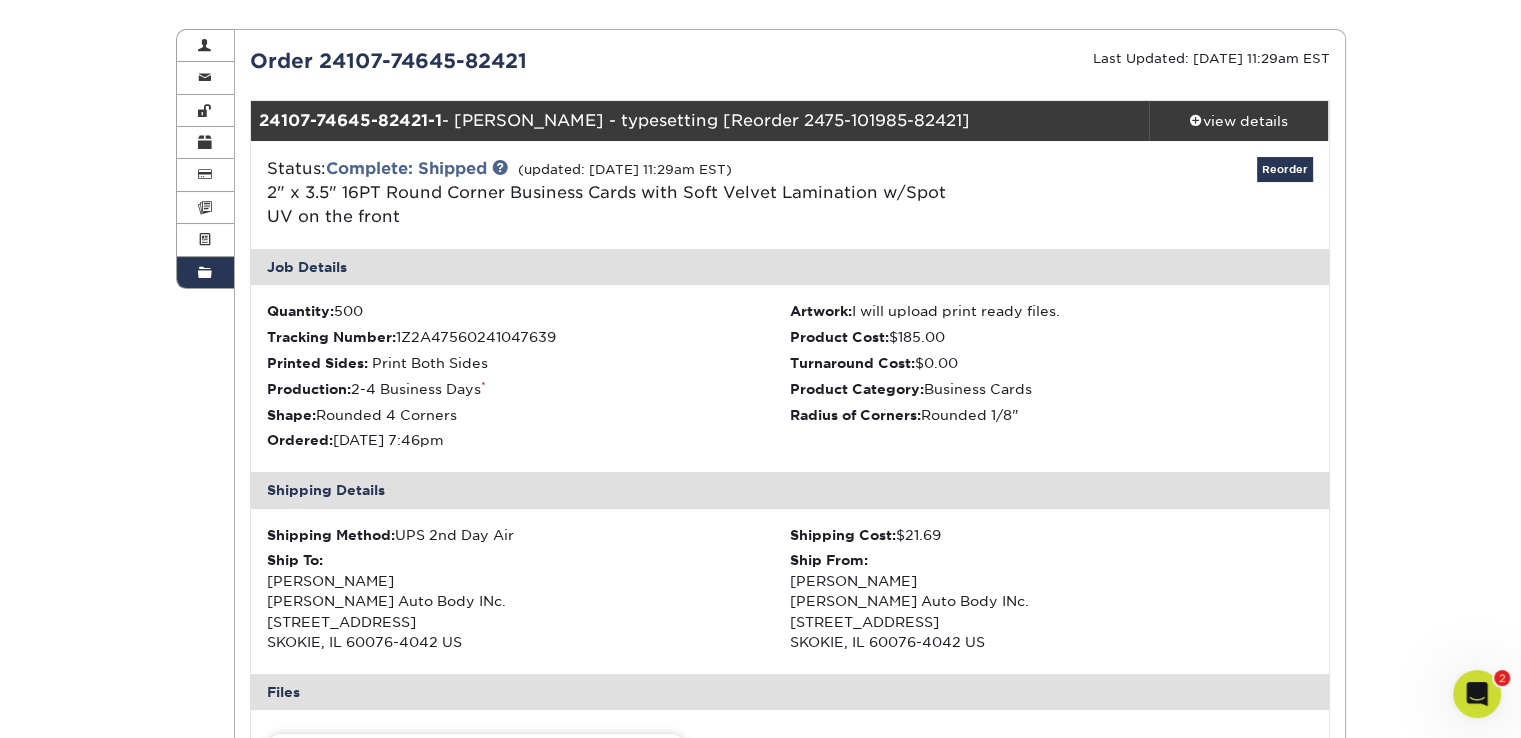scroll, scrollTop: 200, scrollLeft: 0, axis: vertical 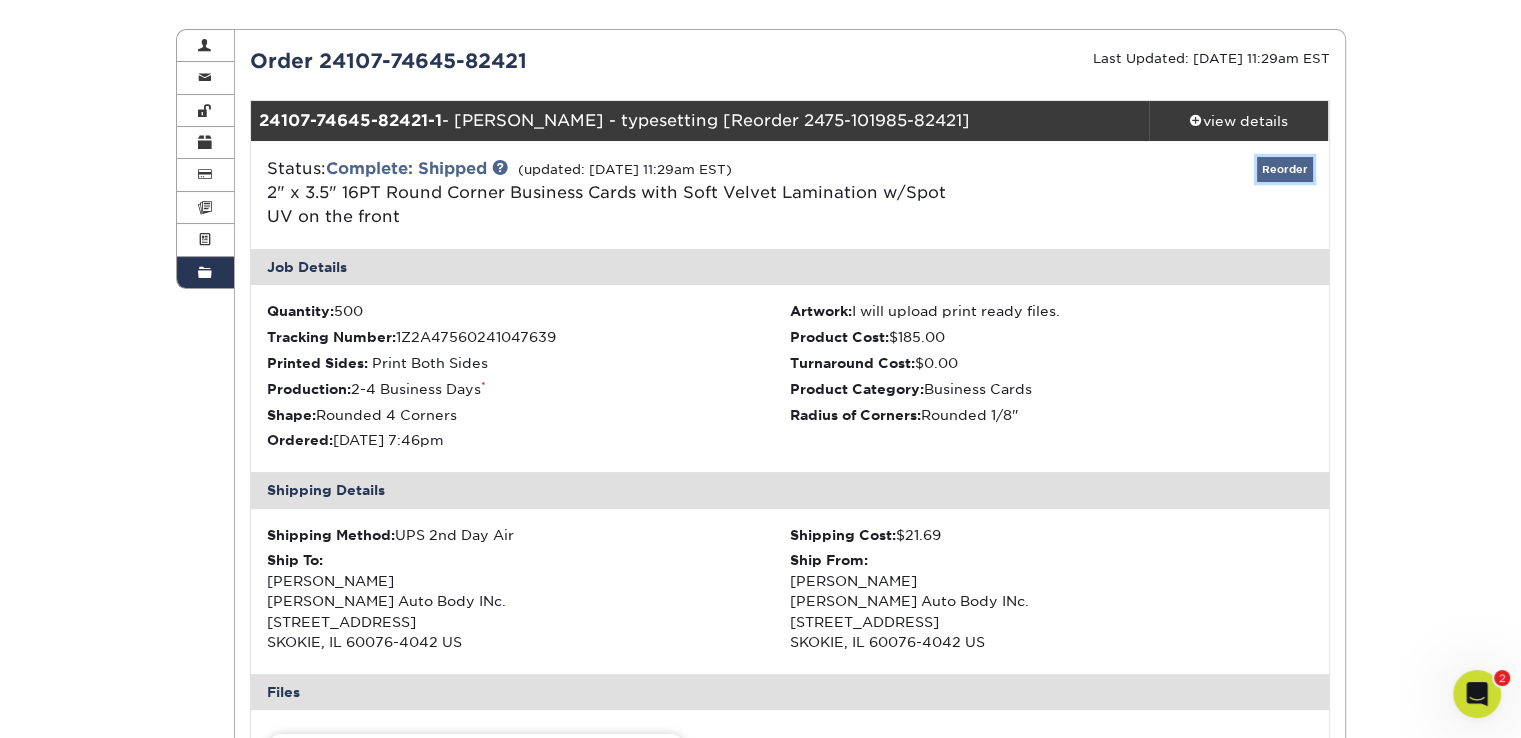 click on "Reorder" at bounding box center (1285, 169) 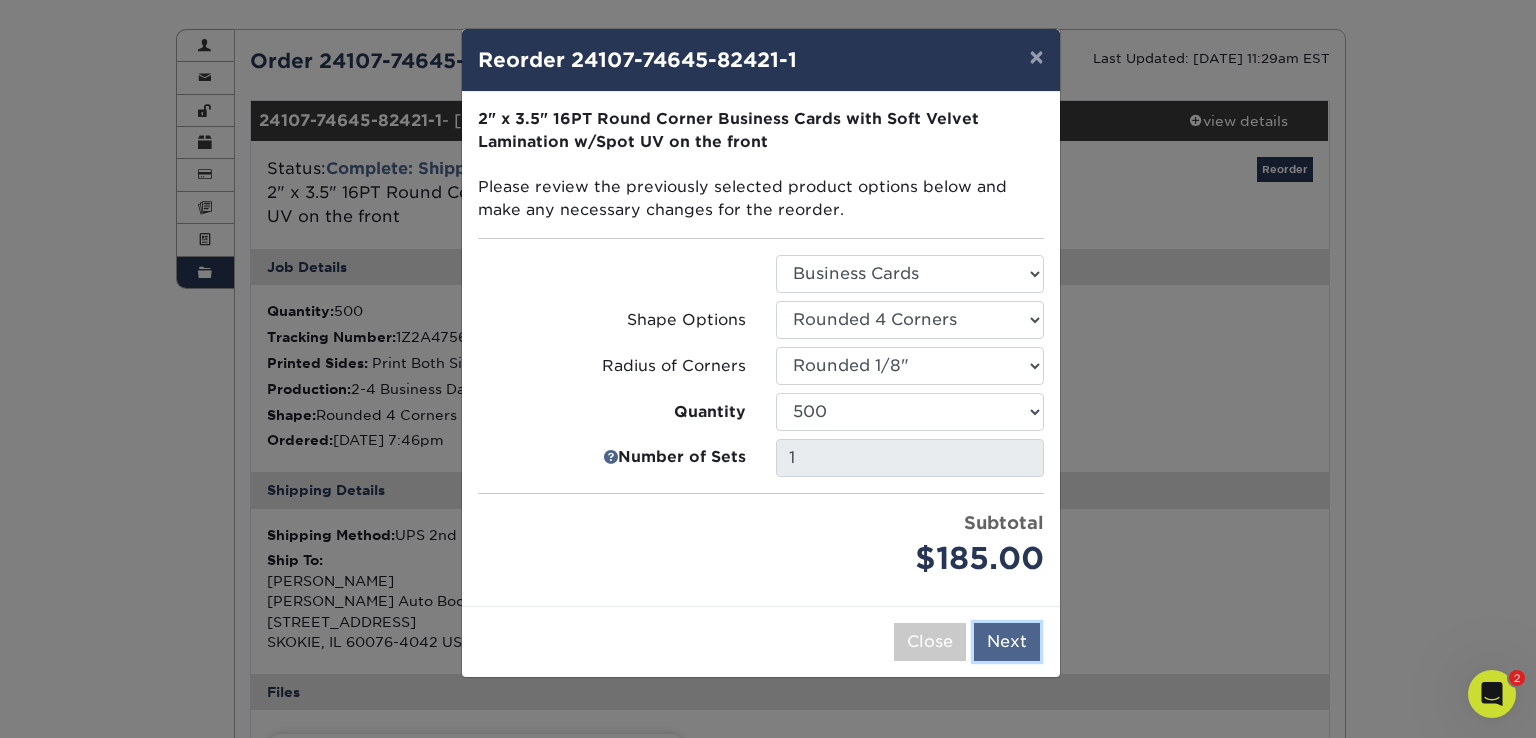 click on "Next" at bounding box center [1007, 642] 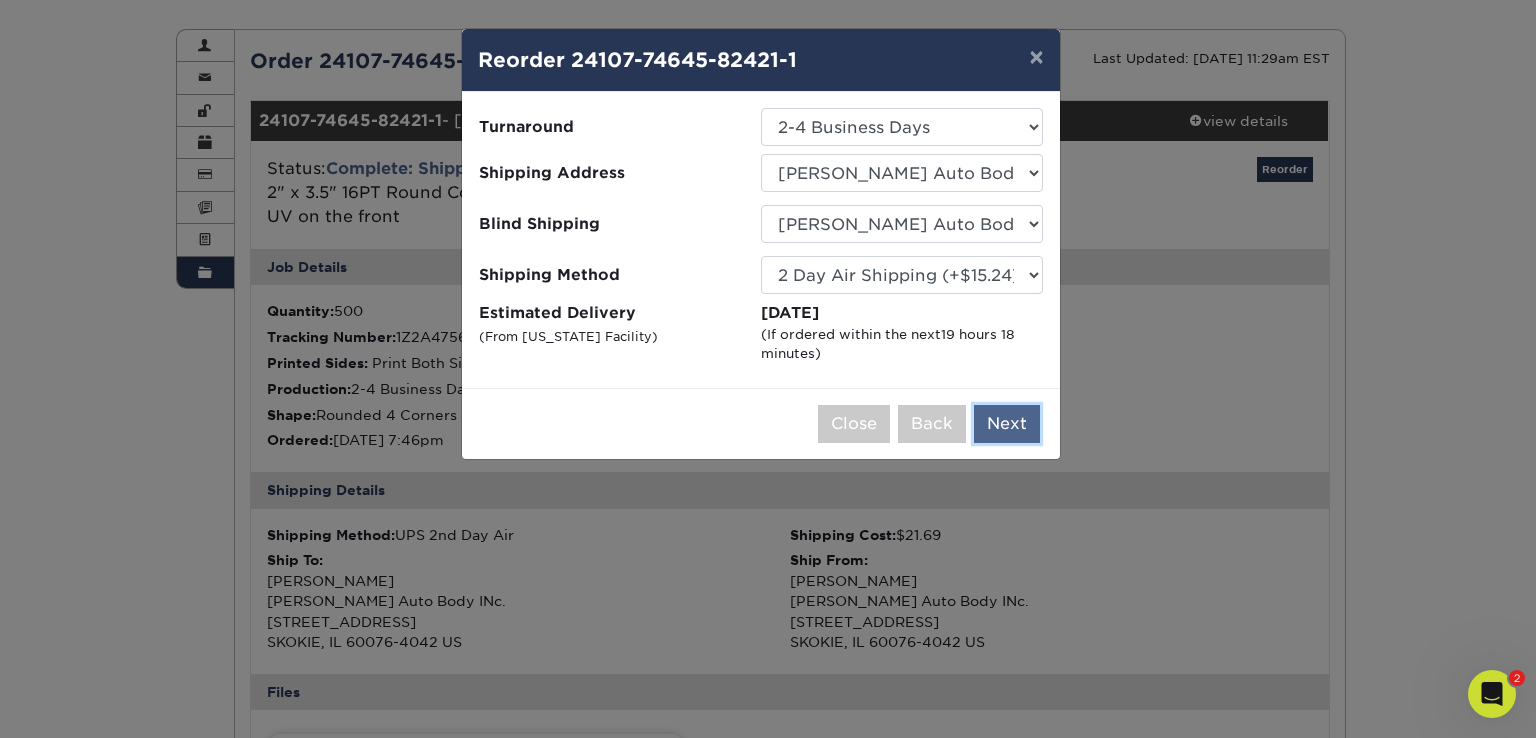 click on "Next" at bounding box center [1007, 424] 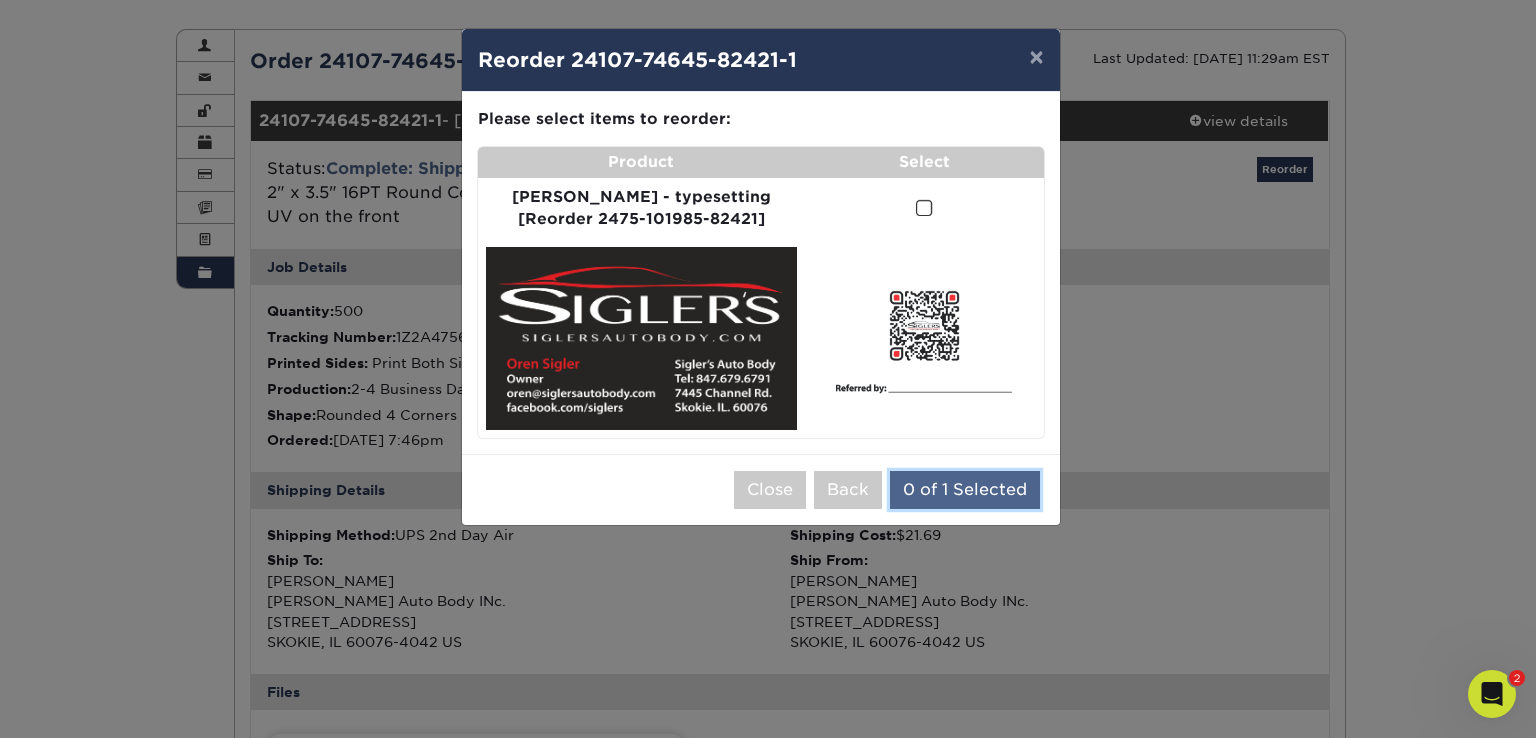click on "0 of 1 Selected" at bounding box center (965, 490) 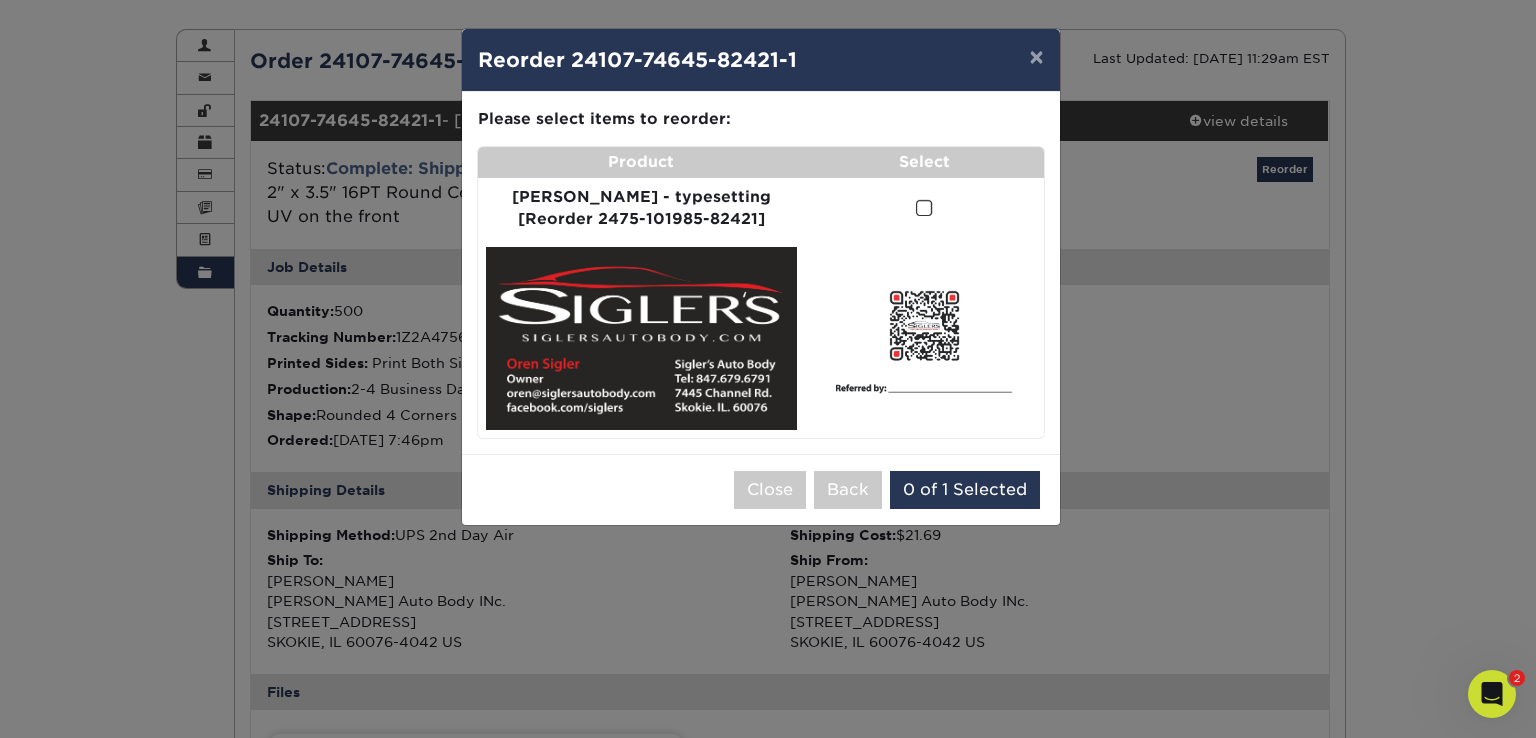 click at bounding box center (924, 208) 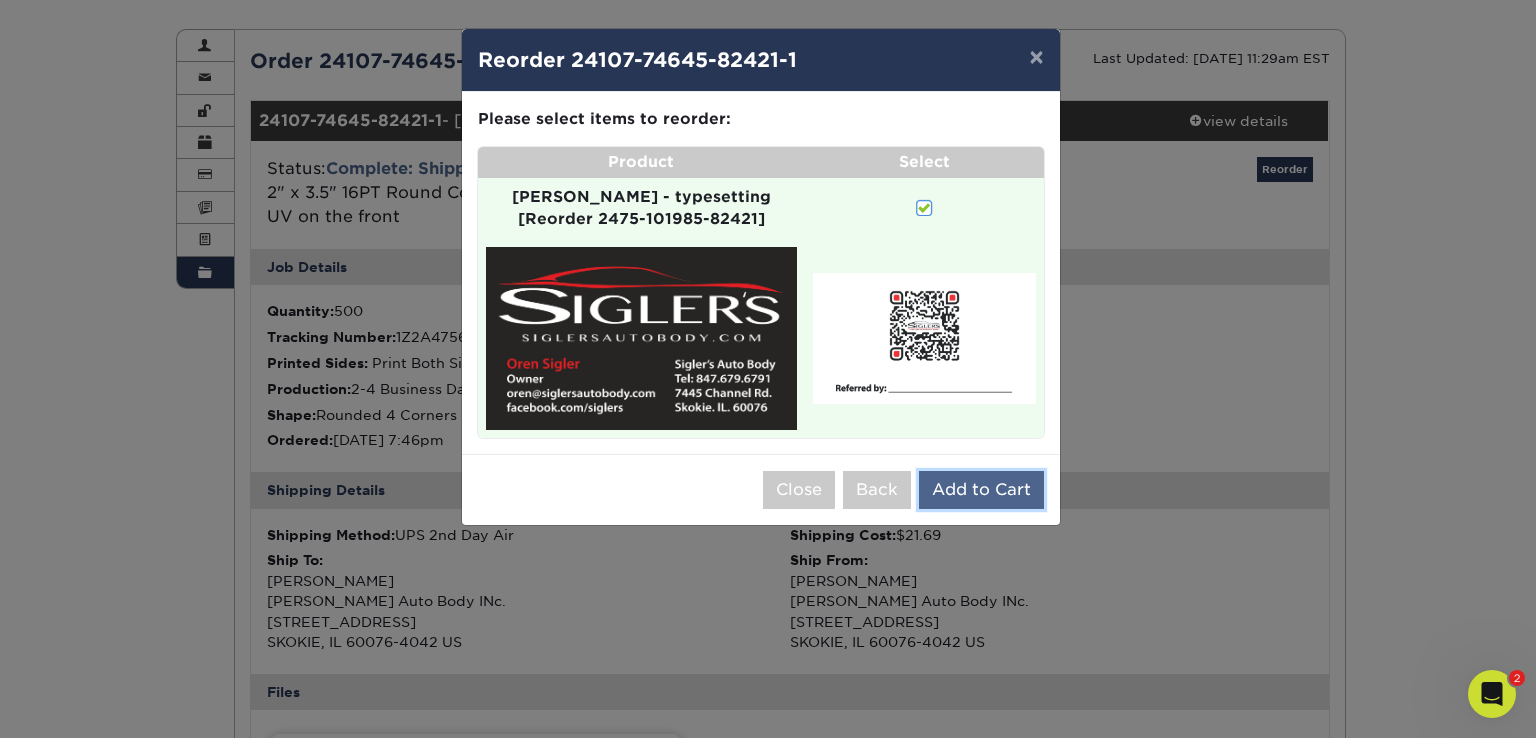 click on "Add to Cart" at bounding box center (981, 490) 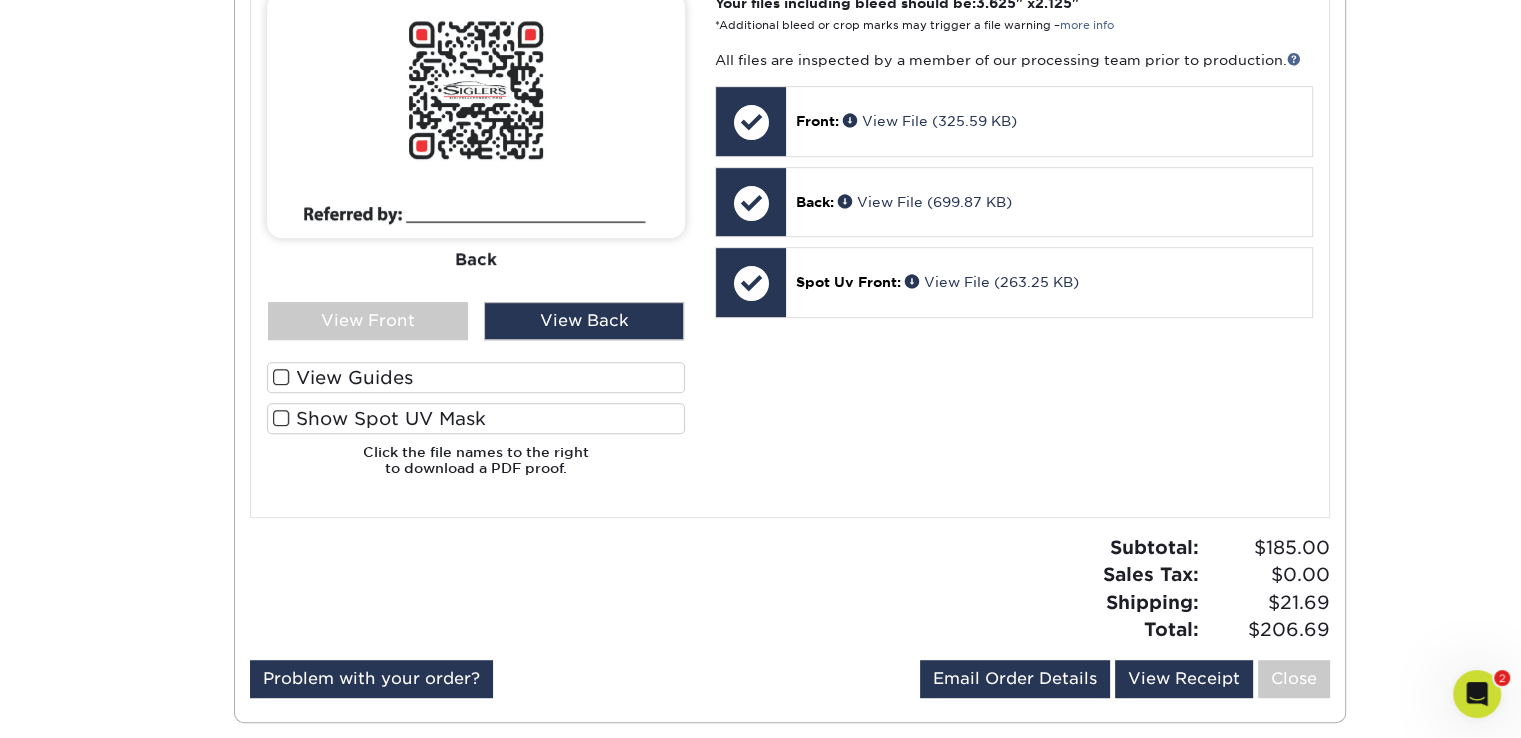 scroll, scrollTop: 1200, scrollLeft: 0, axis: vertical 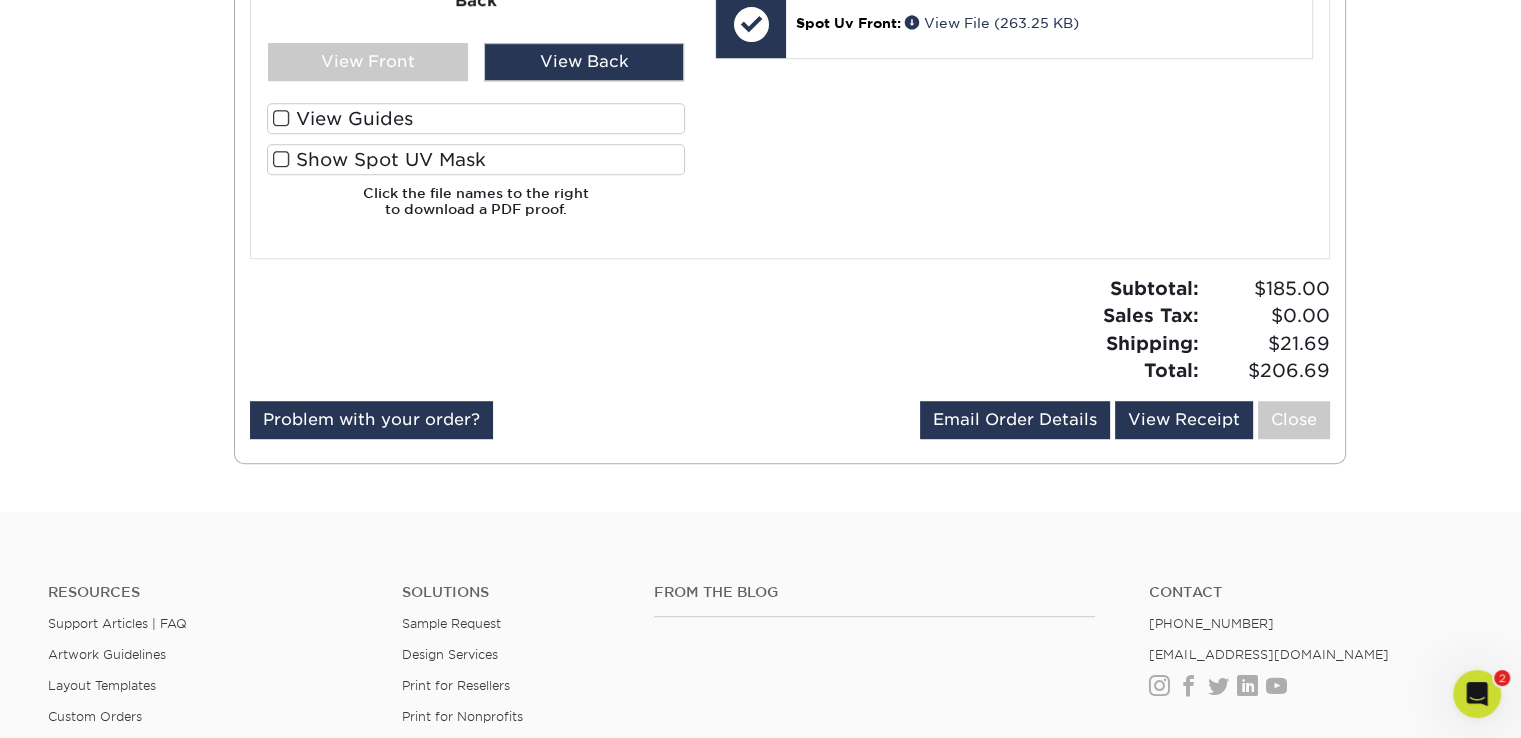 click 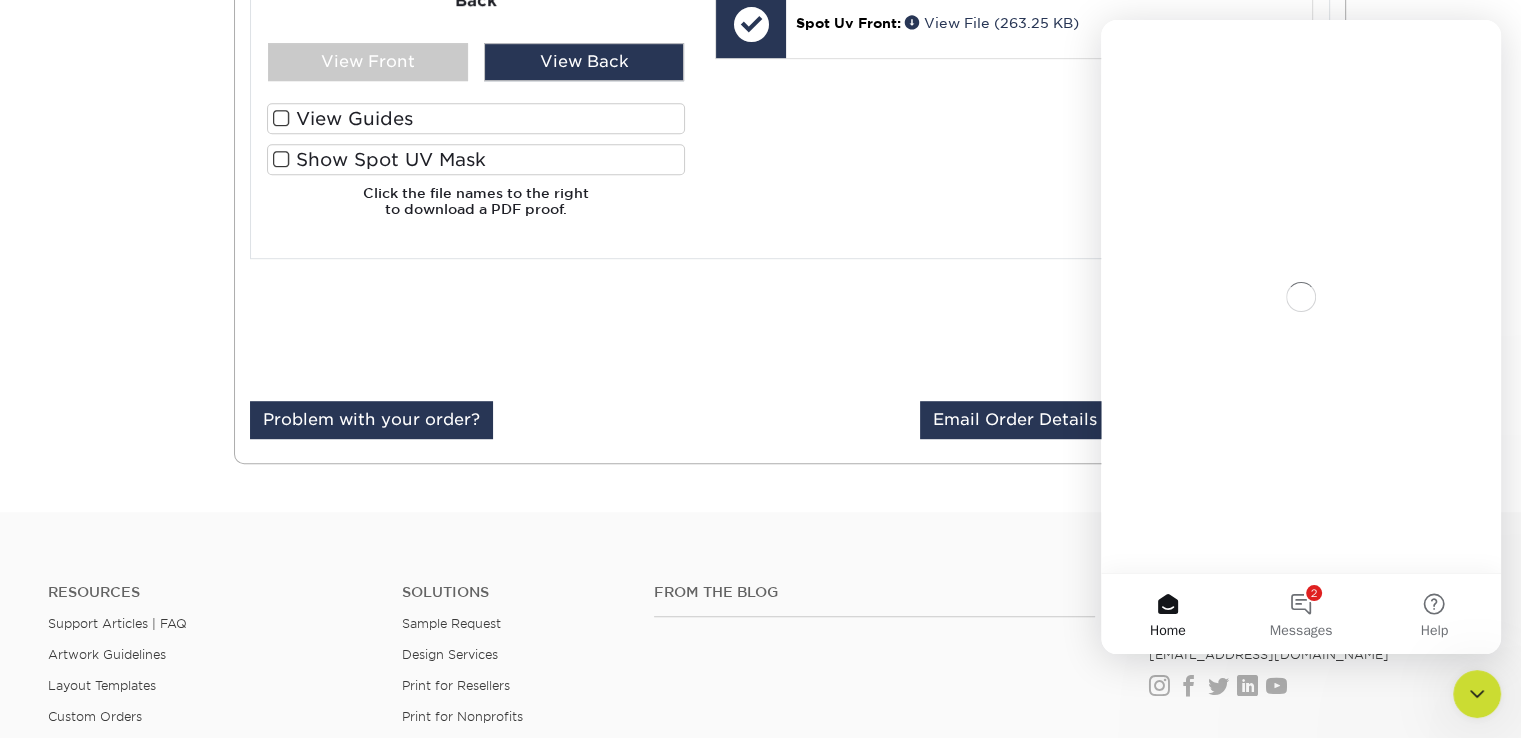 scroll, scrollTop: 0, scrollLeft: 0, axis: both 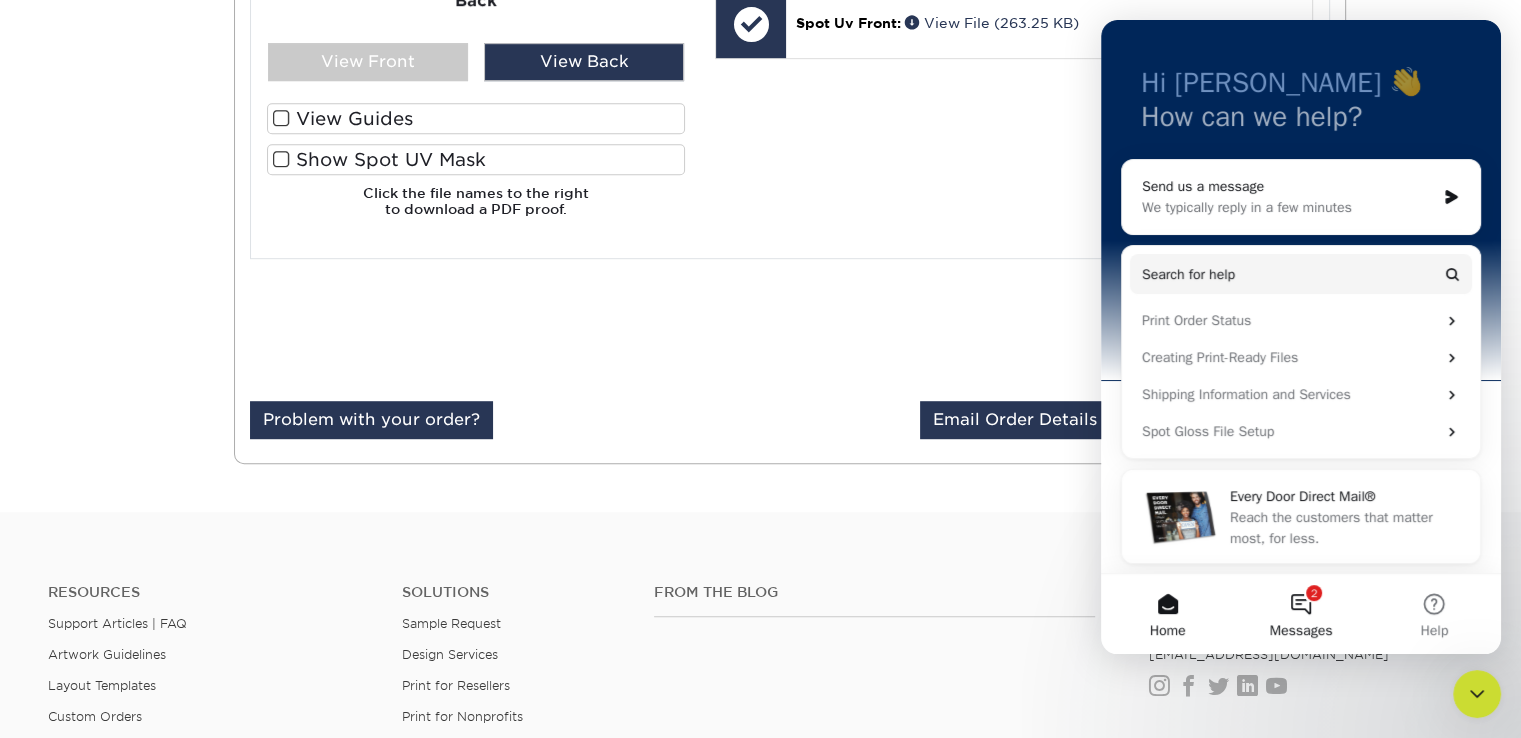 click on "2 Messages" at bounding box center [1300, 614] 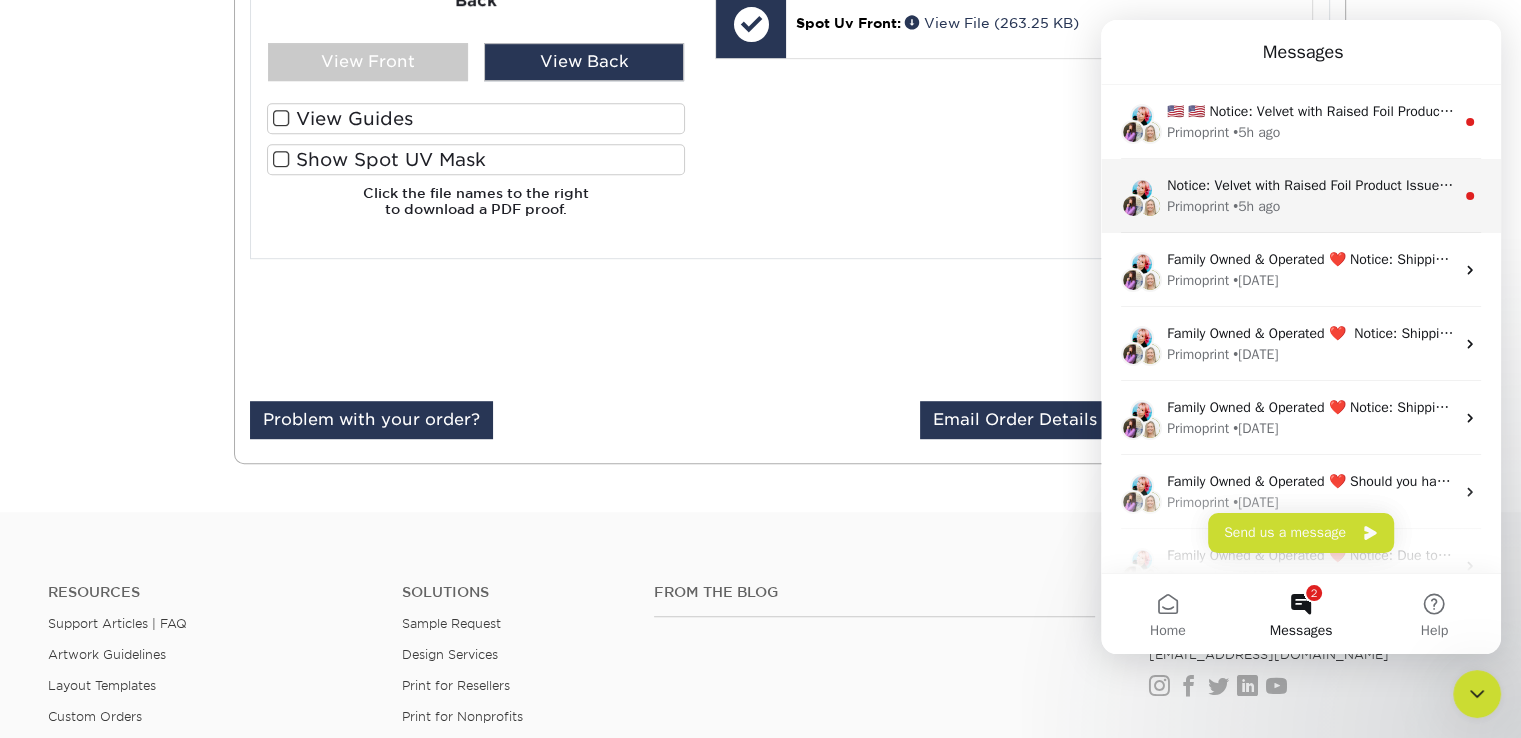 click on "•  5h ago" at bounding box center (1256, 206) 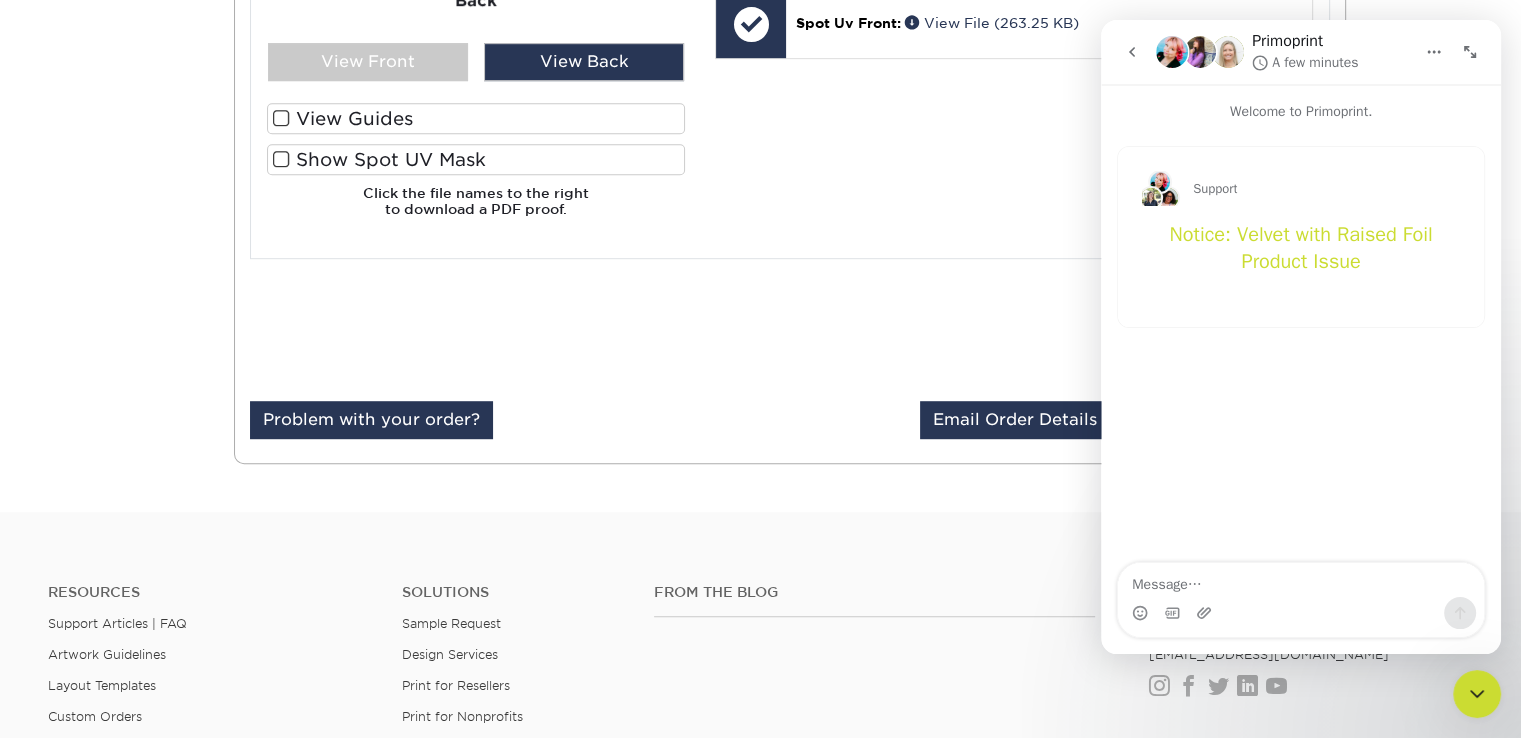 click 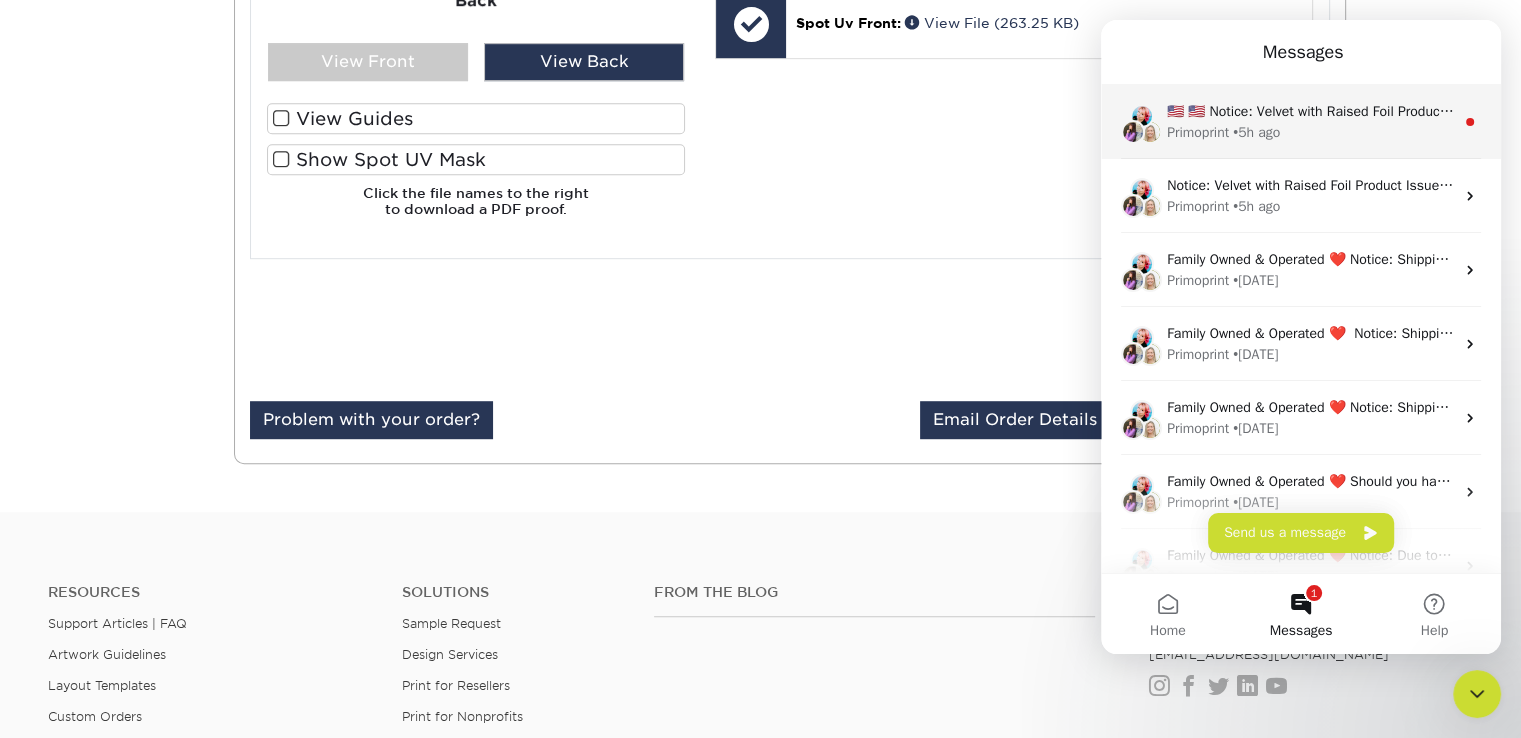 click on "Primoprint" at bounding box center (1198, 132) 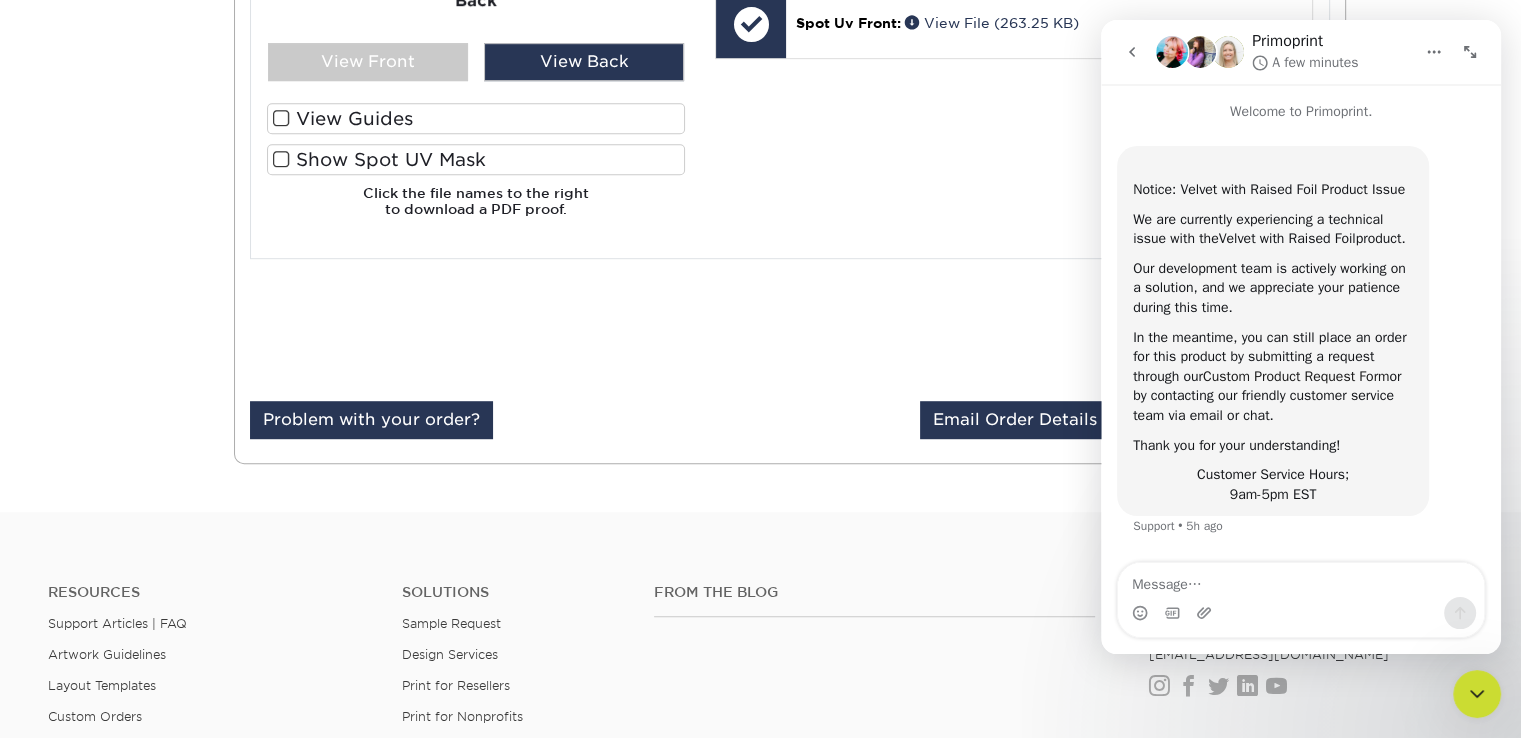 scroll, scrollTop: 34, scrollLeft: 0, axis: vertical 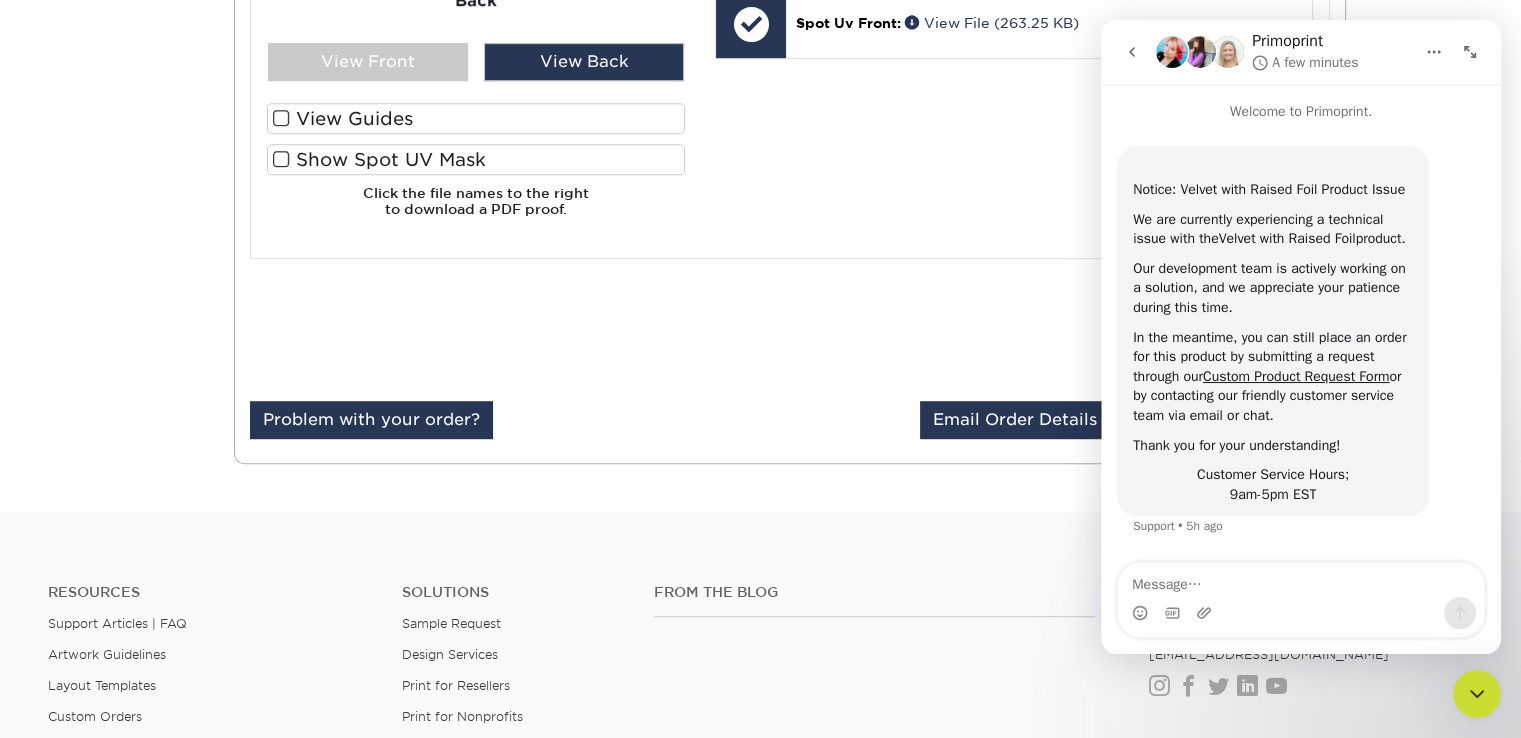 click on "Order 24107-74645-82421
Last Updated: 07/18/2025 11:29am EST
24107-74645-82421-1  - Oren - typesetting [Reorder 2475-101985-82421]
view details
Status:  Complete: Shipped
(updated: 07/18/2025 11:29am EST)
2" x 3.5" 16PT  Round Corner Business Cards with Soft Velvet Lamination w/Spot UV on the front
Reorder Job Details 500" at bounding box center (790, -254) 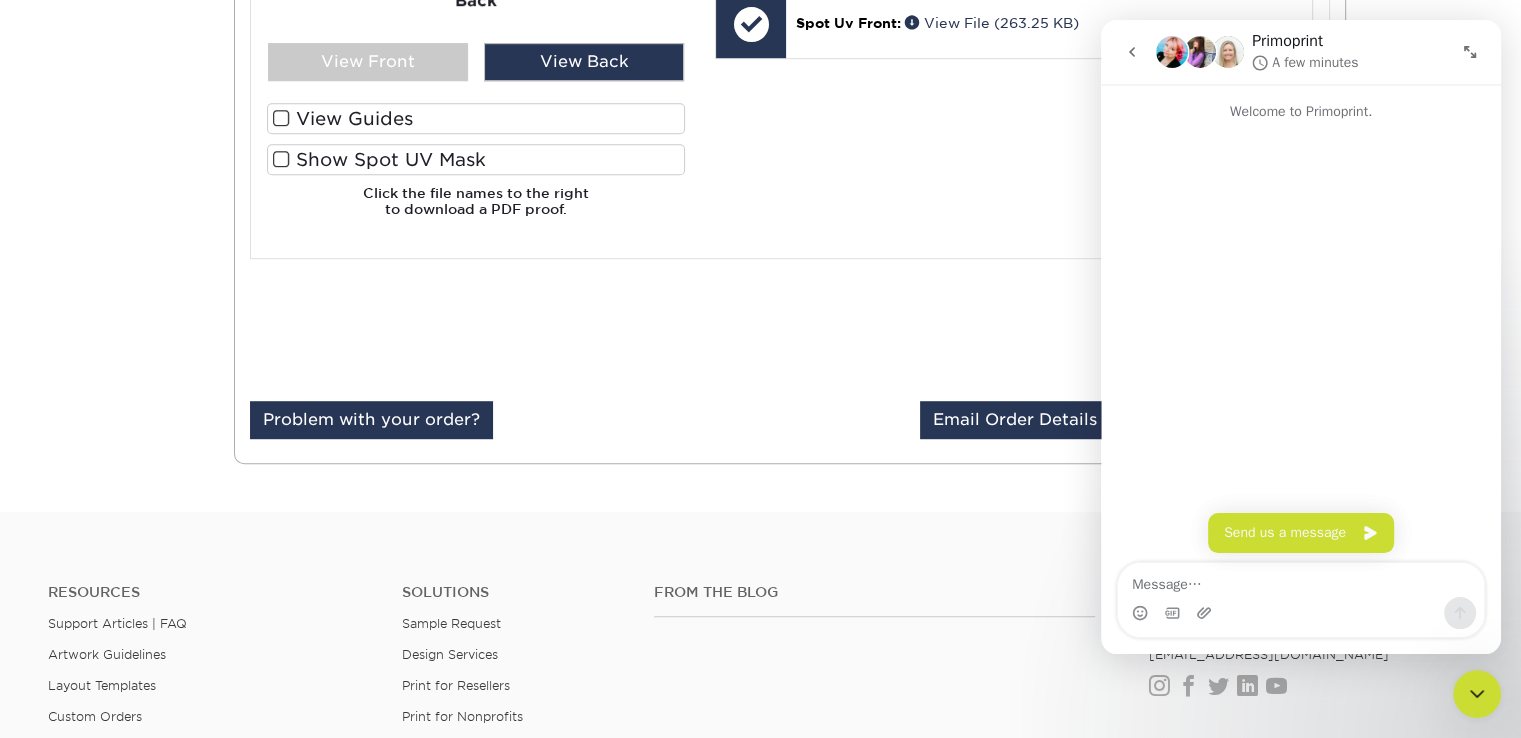 scroll, scrollTop: 0, scrollLeft: 0, axis: both 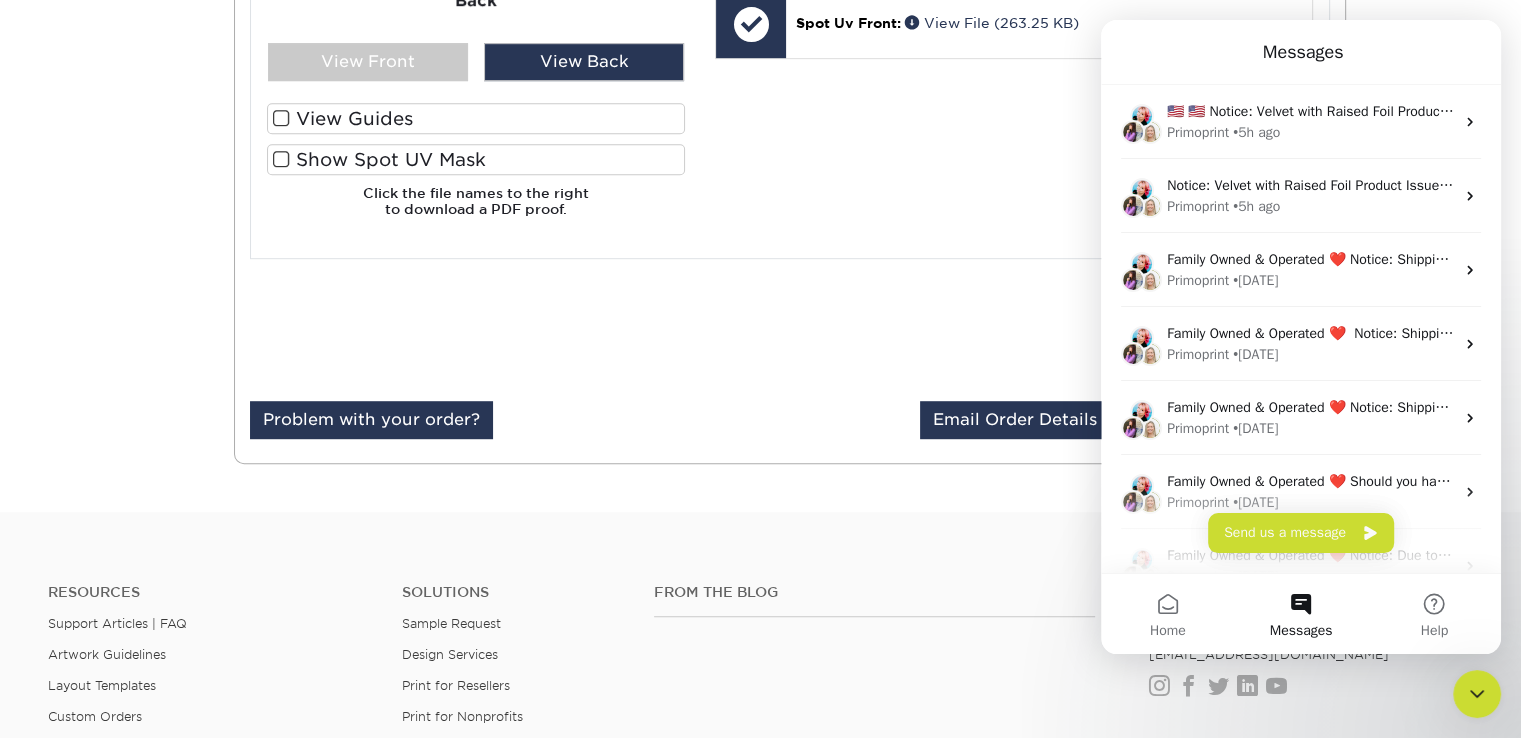 click on "Resources
Support Articles | FAQ
Artwork Guidelines
Layout Templates
Custom Orders
Quality Assurance
Reviews
Solutions
Sample Request
Design Services
Print for Resellers
Print for Nonprofits
From the Blog
Contact
(888) 822-5815
info@primoprint.com
Instagram
Facebook
Twitter
LinkedIn
Youtube" at bounding box center (760, 701) 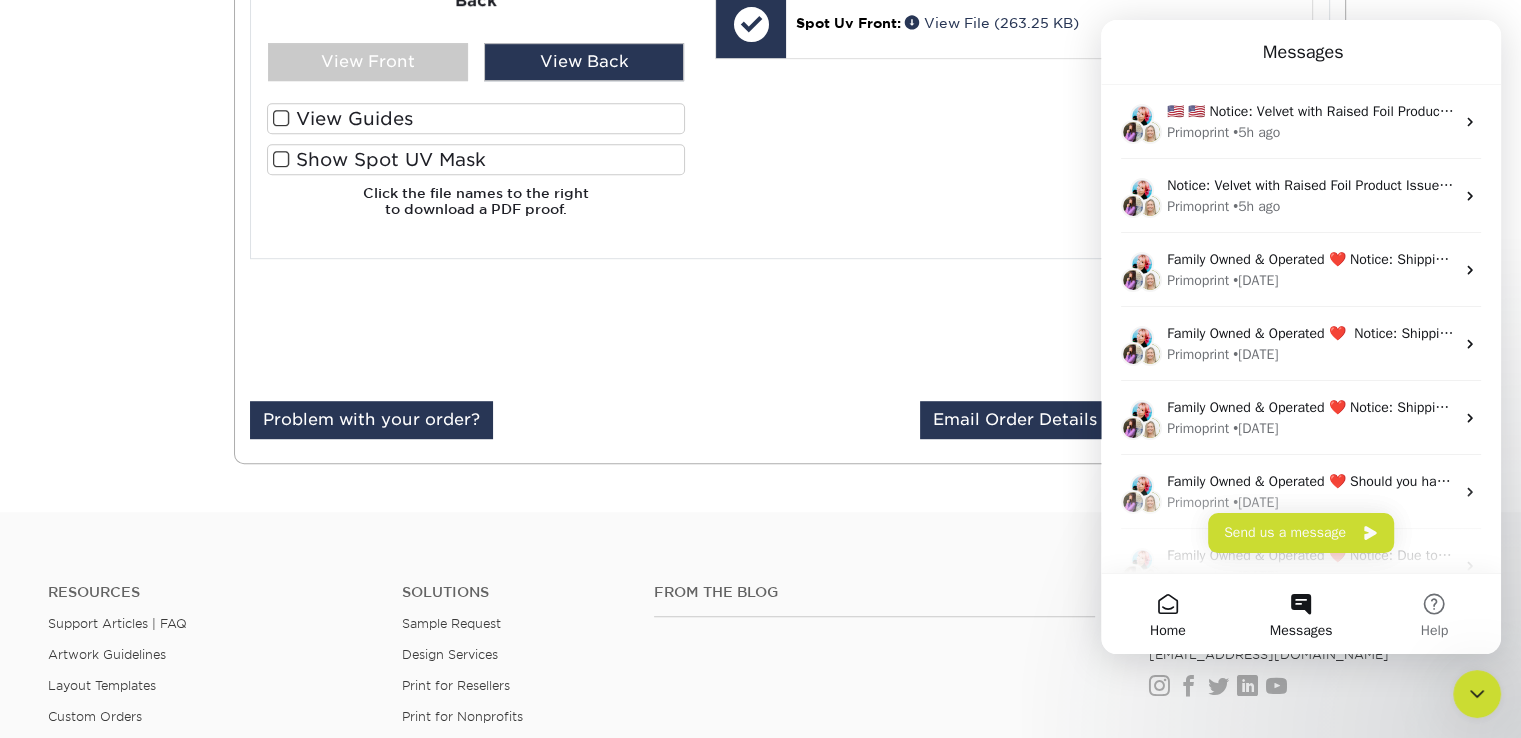 click on "Home" at bounding box center [1167, 614] 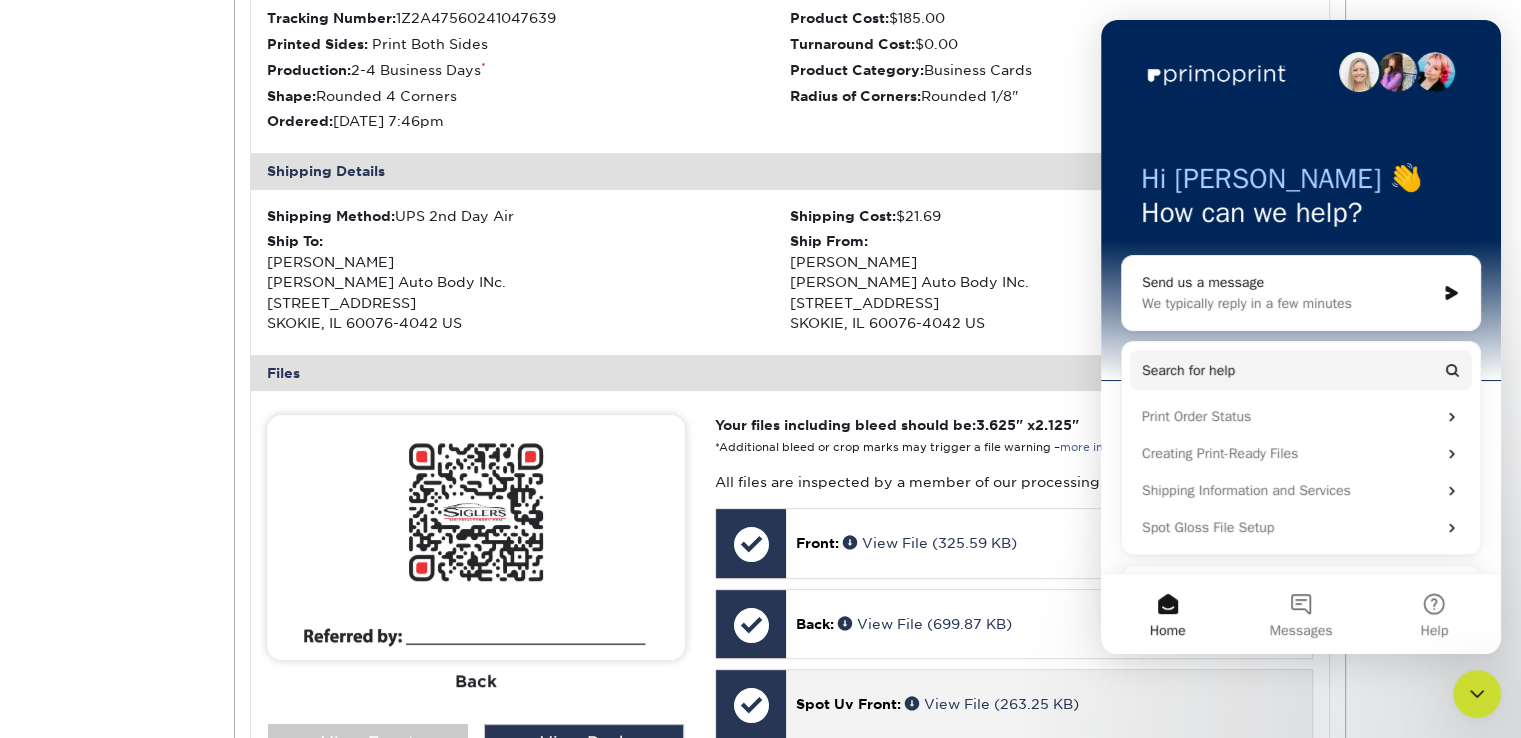scroll, scrollTop: 0, scrollLeft: 0, axis: both 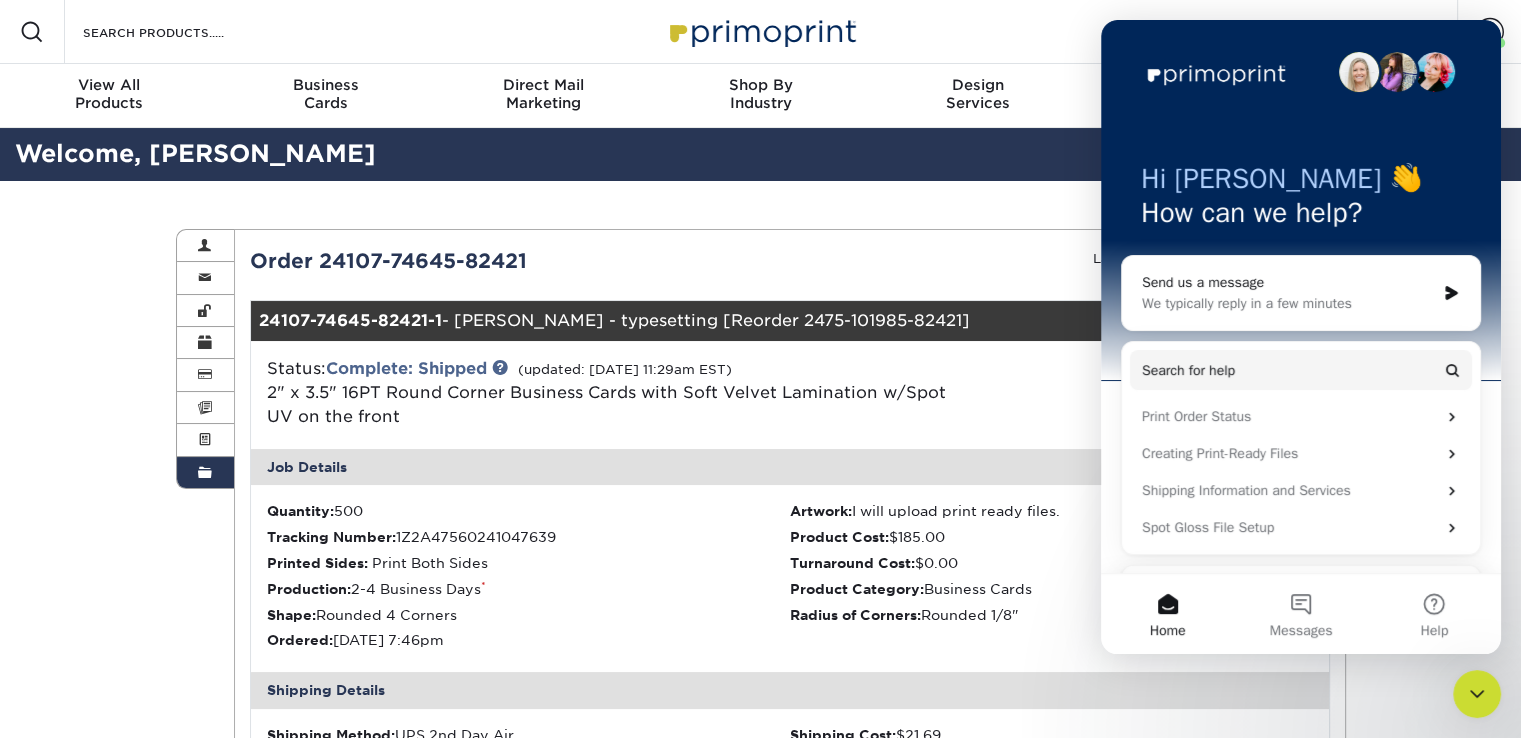 click on "Hi Oren 👋 How can we help?" at bounding box center [1301, 200] 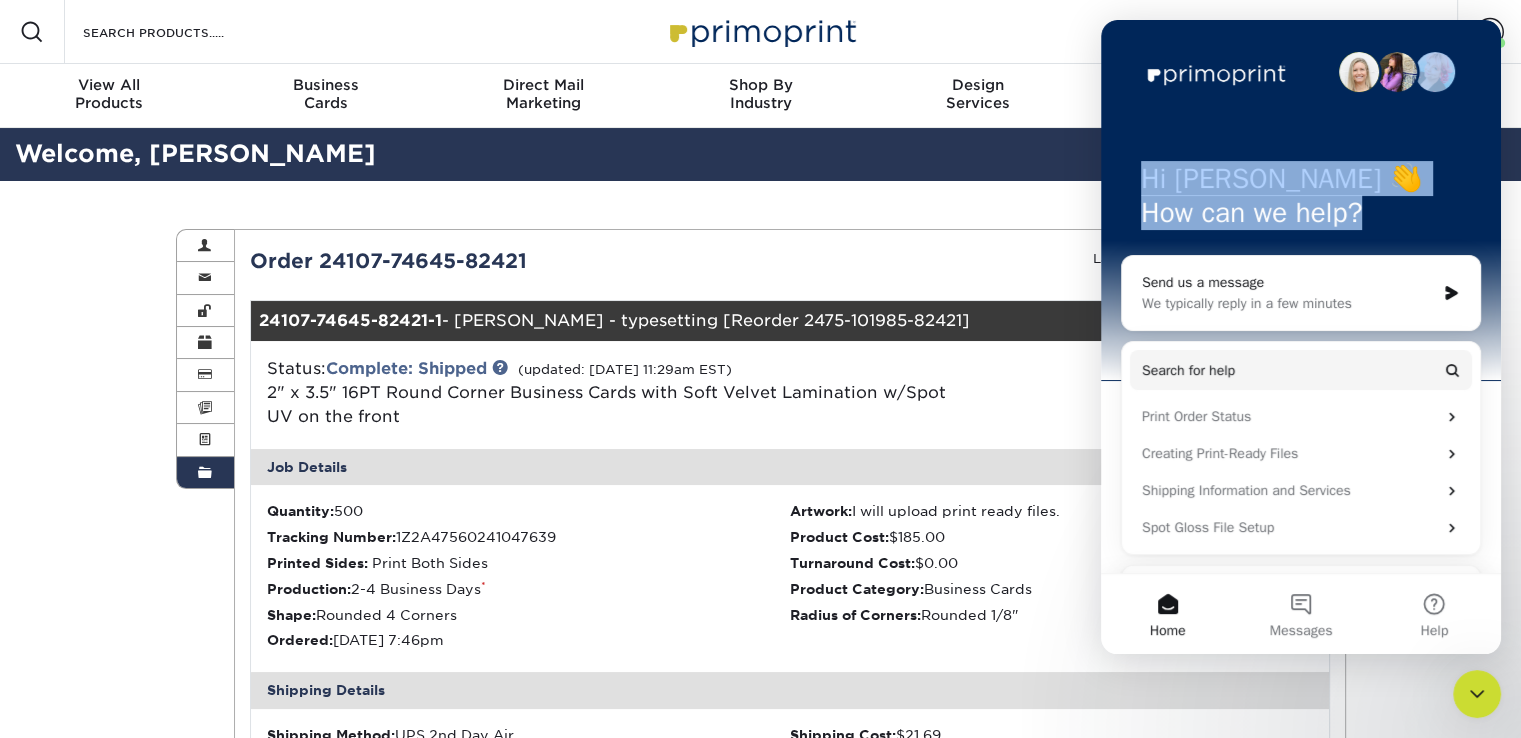 drag, startPoint x: 1479, startPoint y: 37, endPoint x: 1473, endPoint y: 325, distance: 288.0625 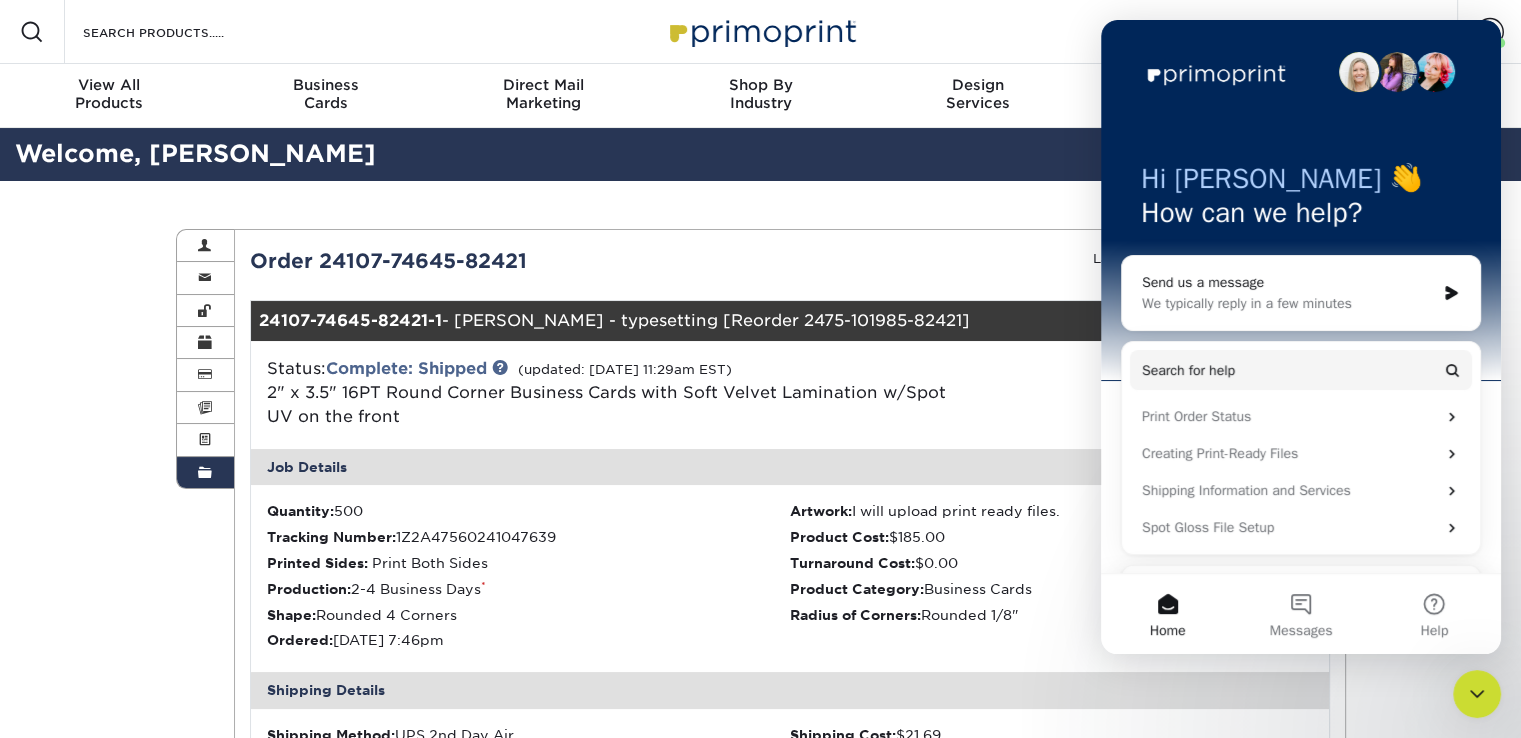 click 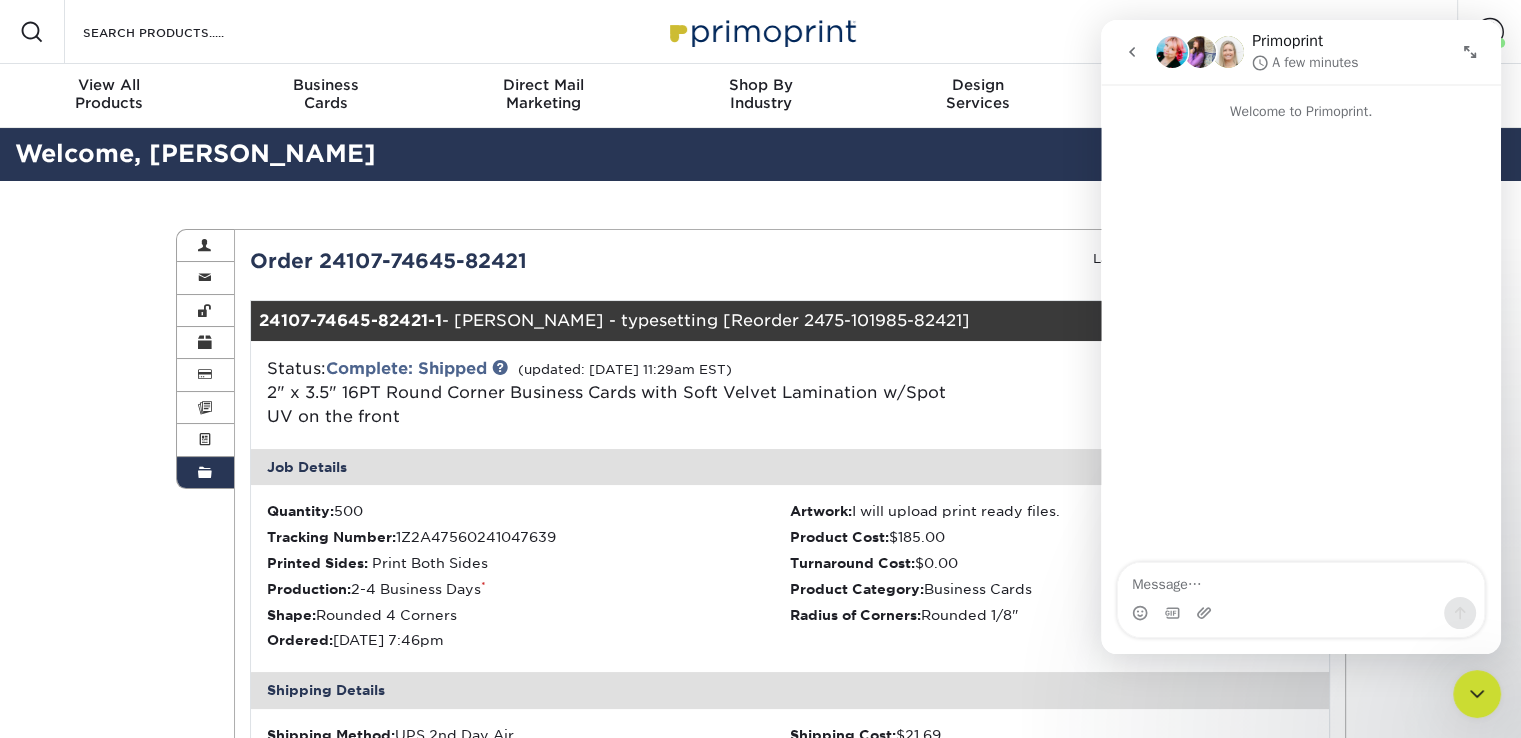 click 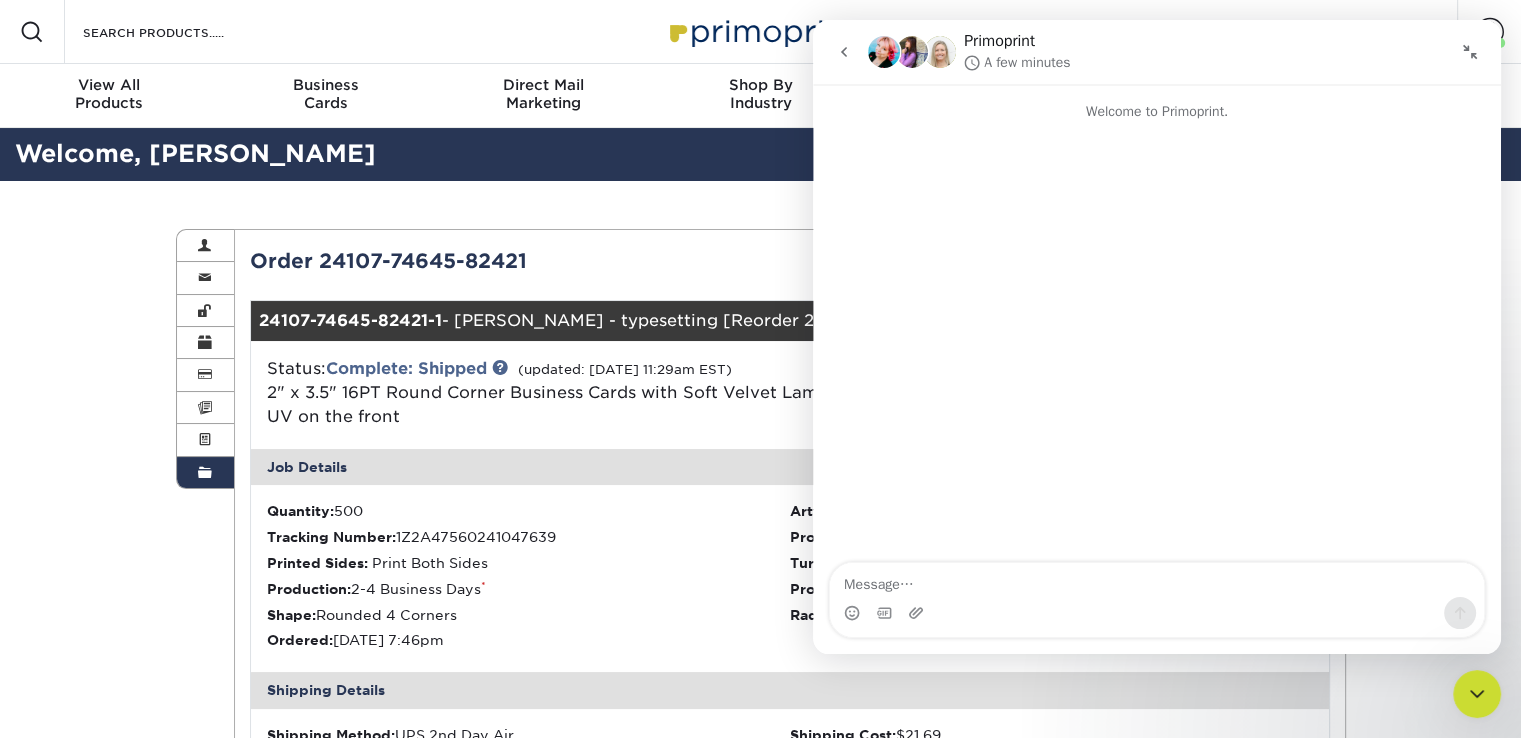 click 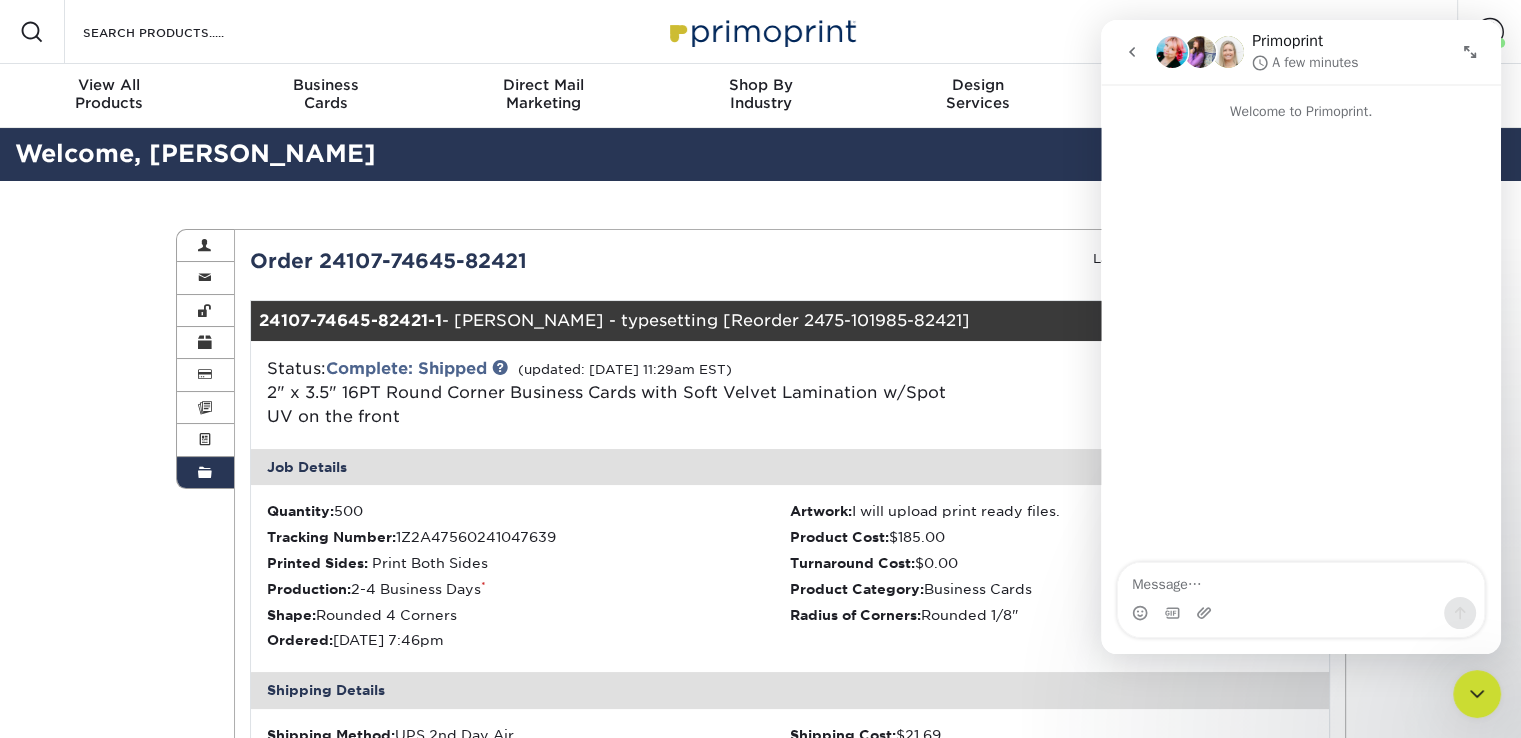 click on "Order History
Account Overview
Contact Information
Change Password
Address Book
Billing & Payment Info
." at bounding box center [760, 946] 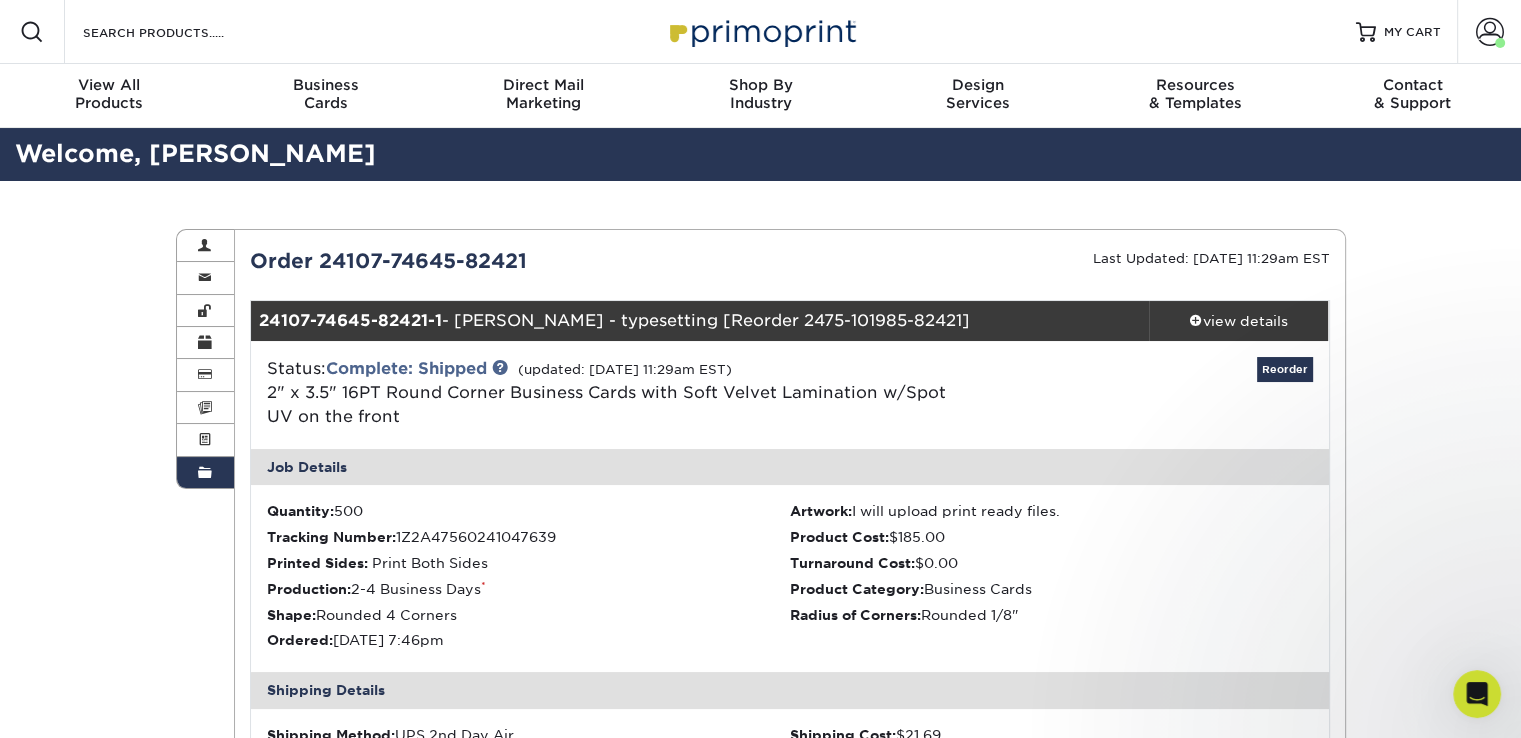 scroll, scrollTop: 0, scrollLeft: 0, axis: both 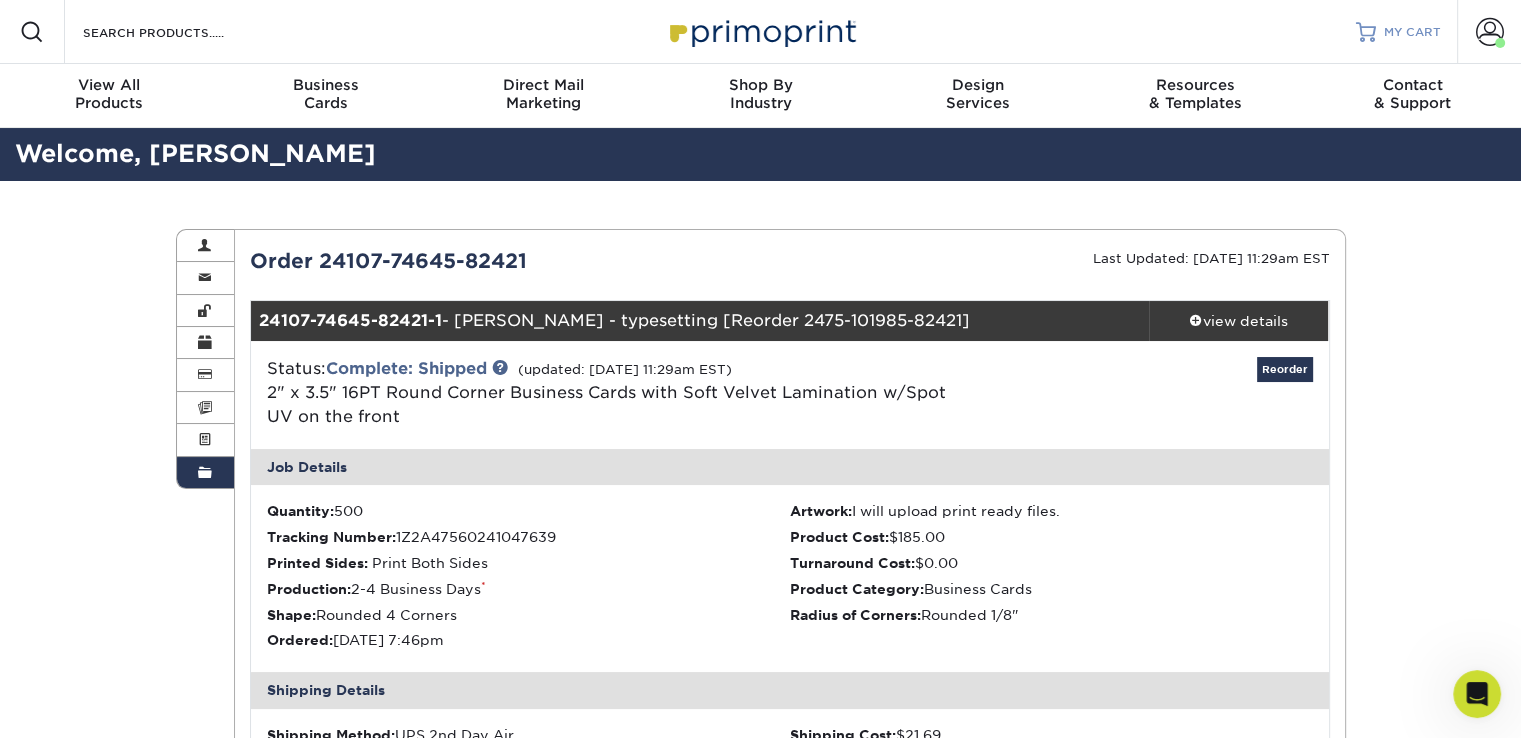 click on "MY CART" at bounding box center [1398, 32] 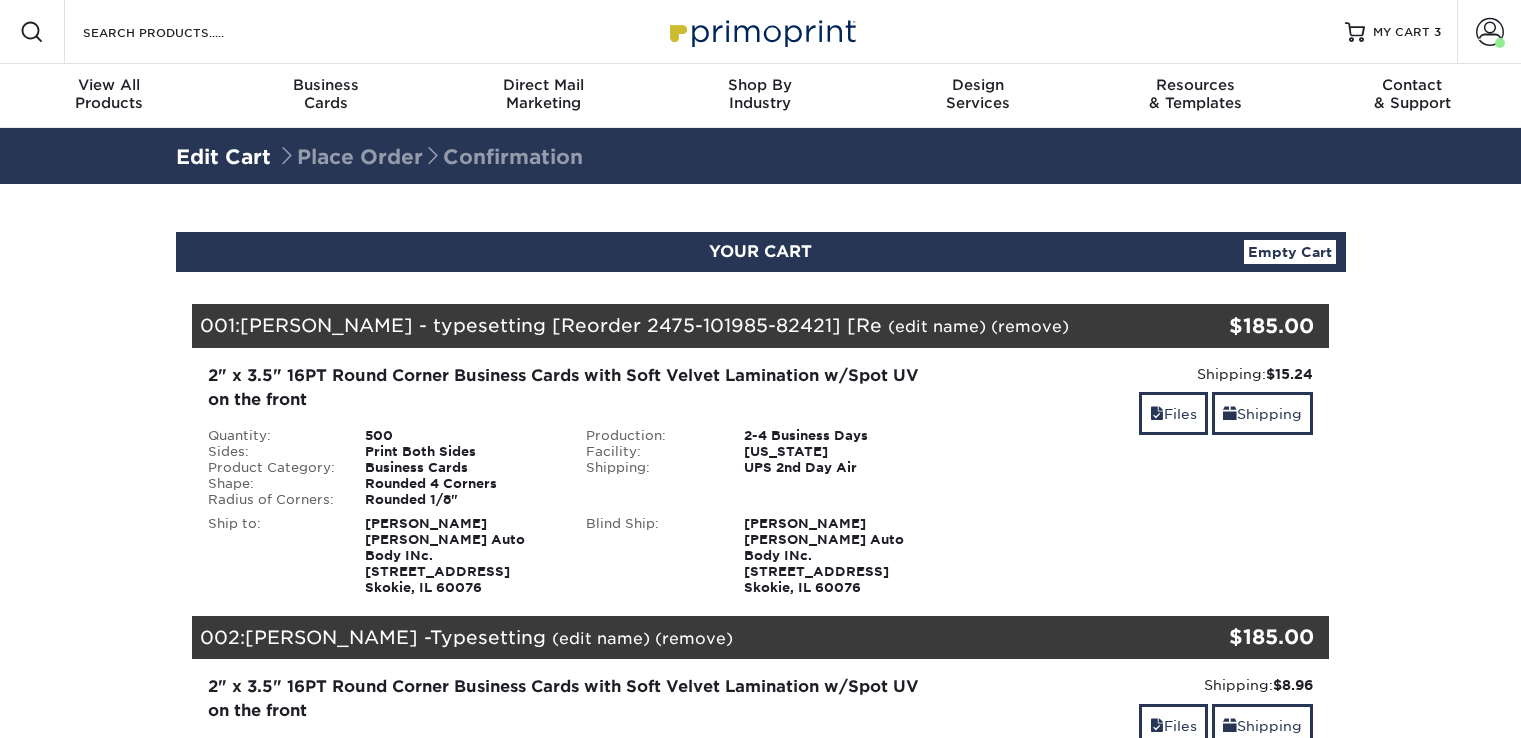 scroll, scrollTop: 0, scrollLeft: 0, axis: both 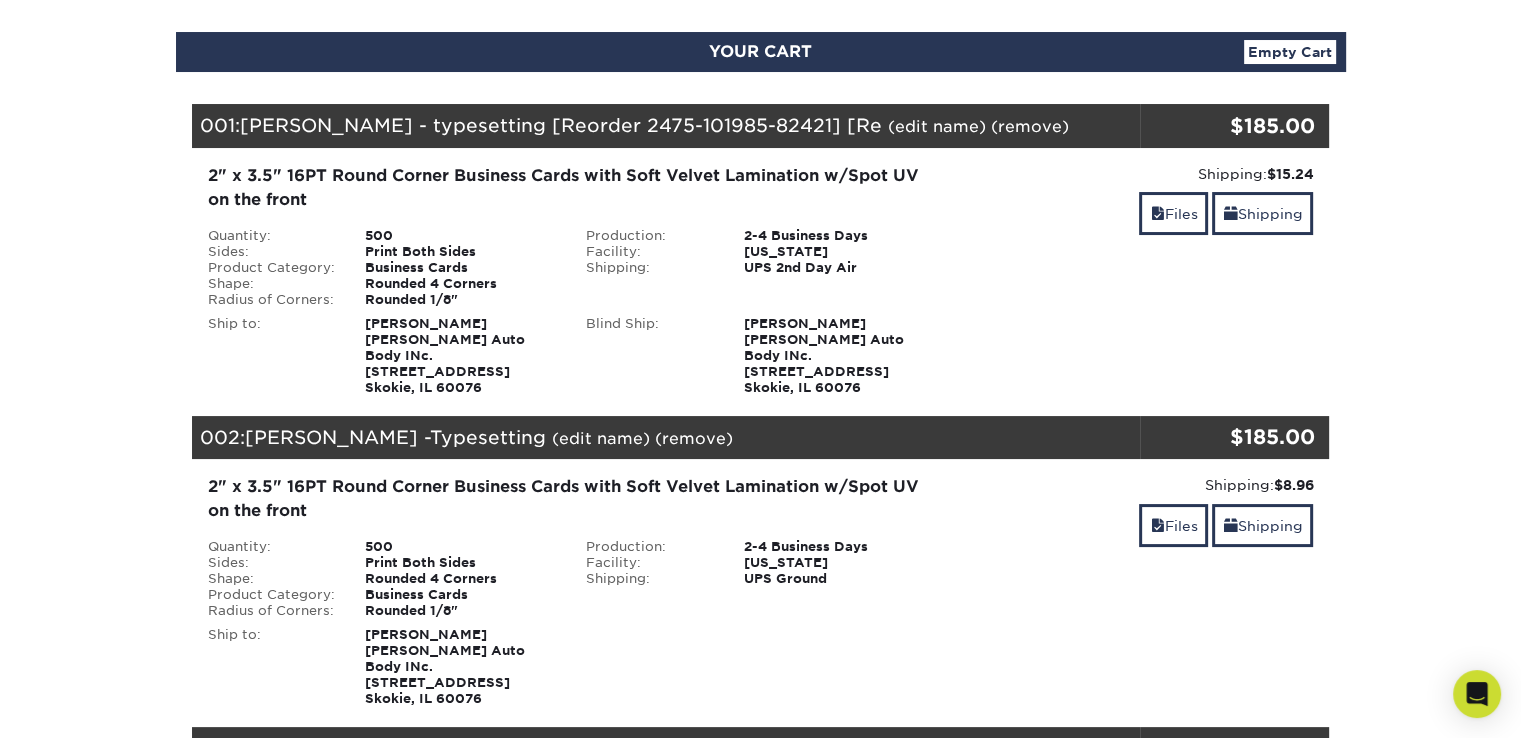 click on "002:  Andrew Kawecki -Typesetting
(edit name)
(remove)
Are you sure  you want to remove this product ?
Yes
|  No" at bounding box center [666, 438] 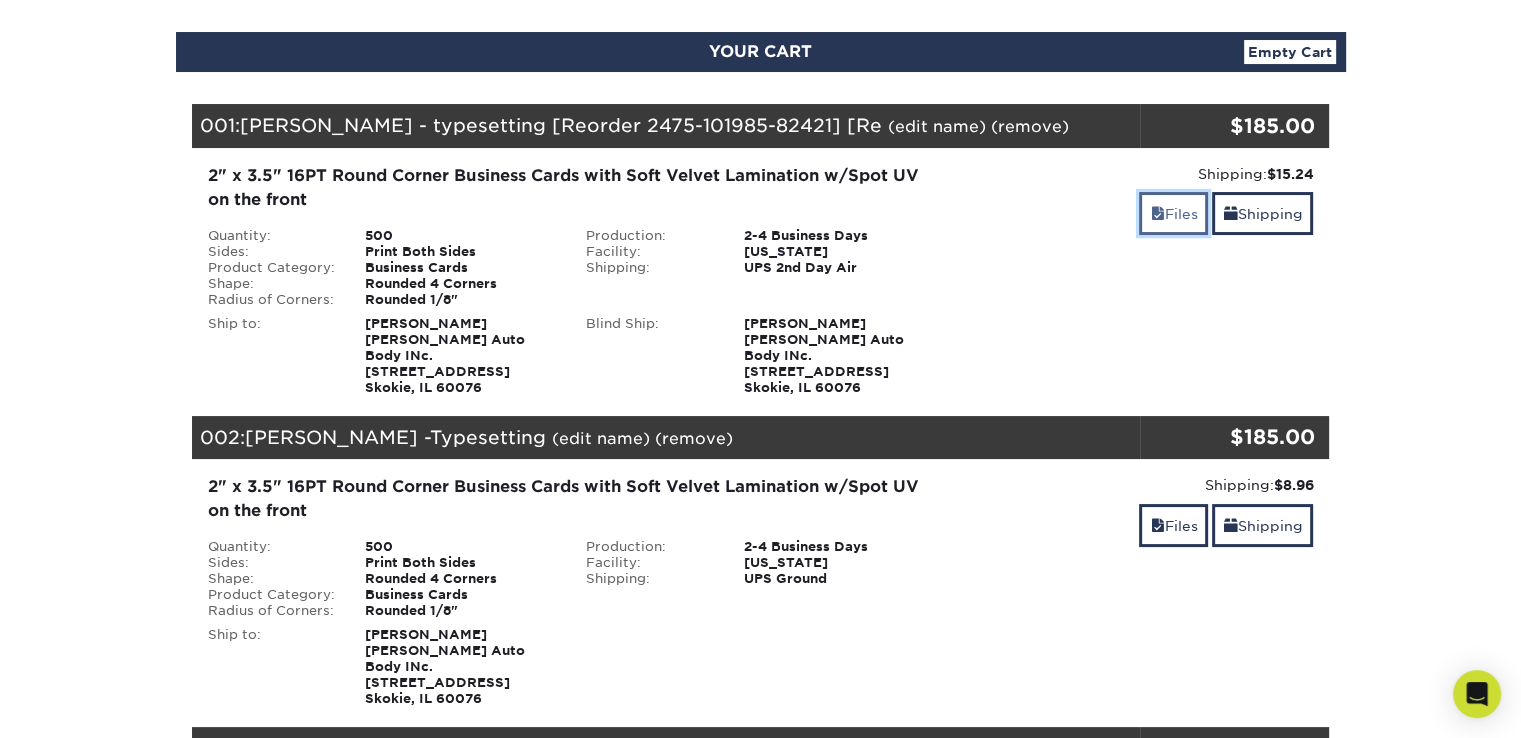 click on "Files" at bounding box center [1173, 213] 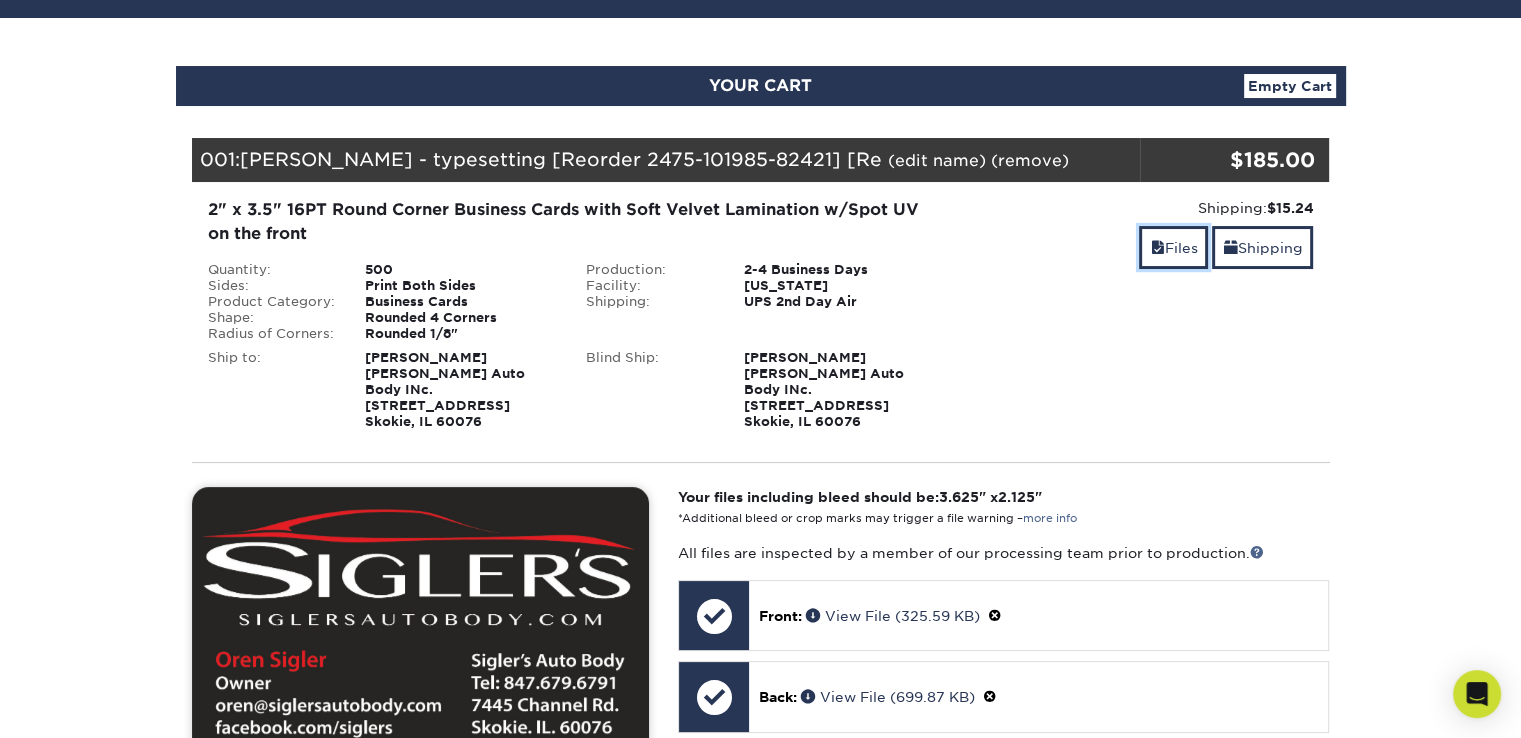 scroll, scrollTop: 100, scrollLeft: 0, axis: vertical 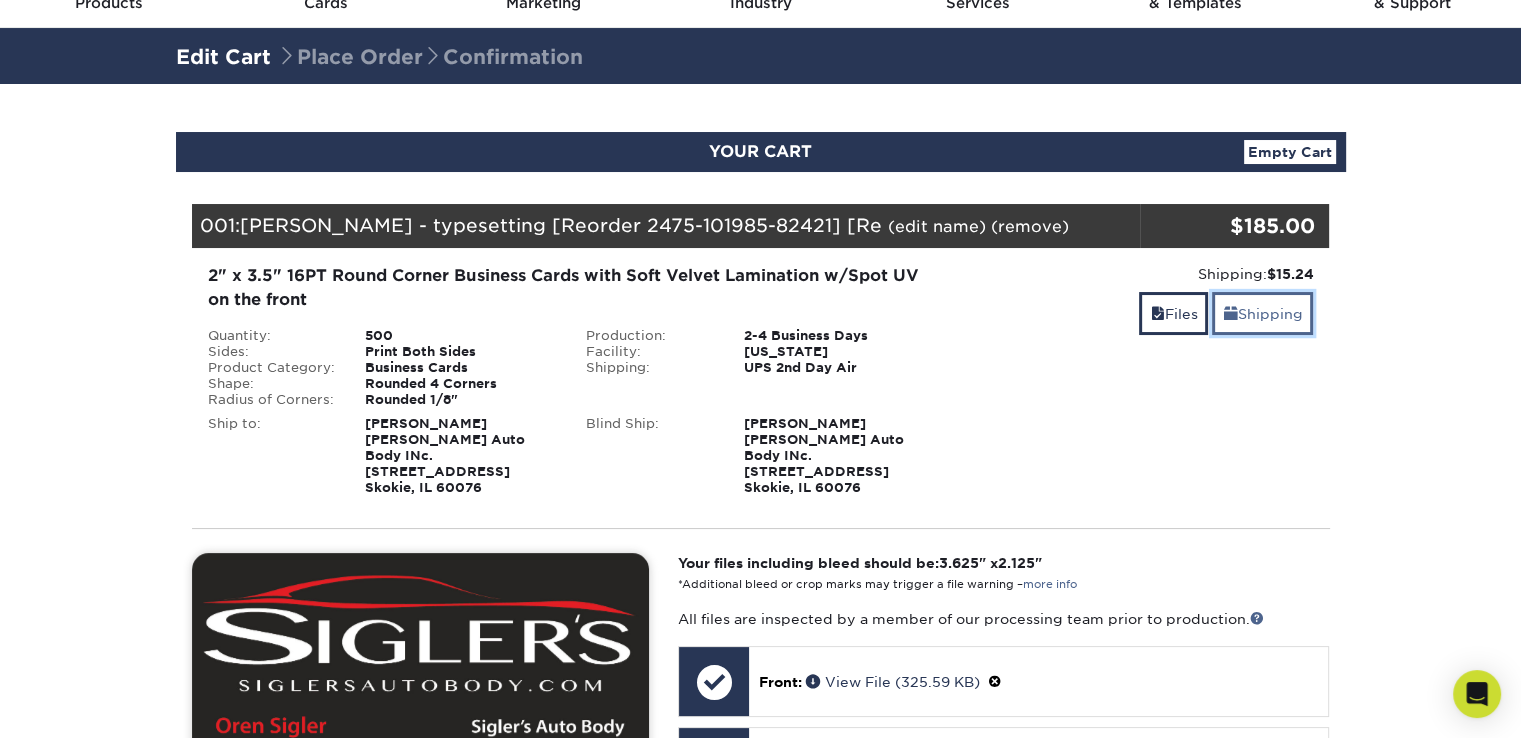 click on "Shipping" at bounding box center [1262, 313] 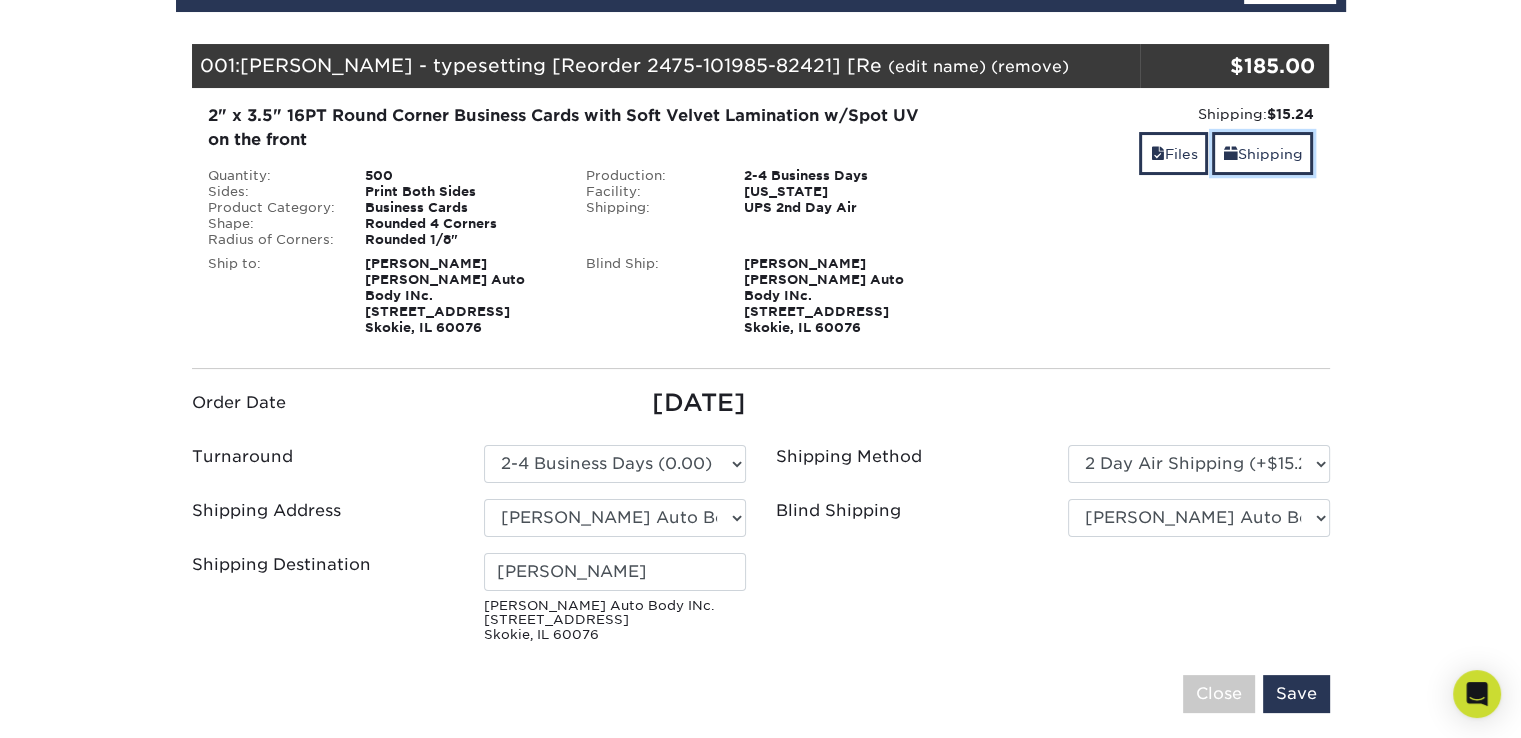 scroll, scrollTop: 0, scrollLeft: 0, axis: both 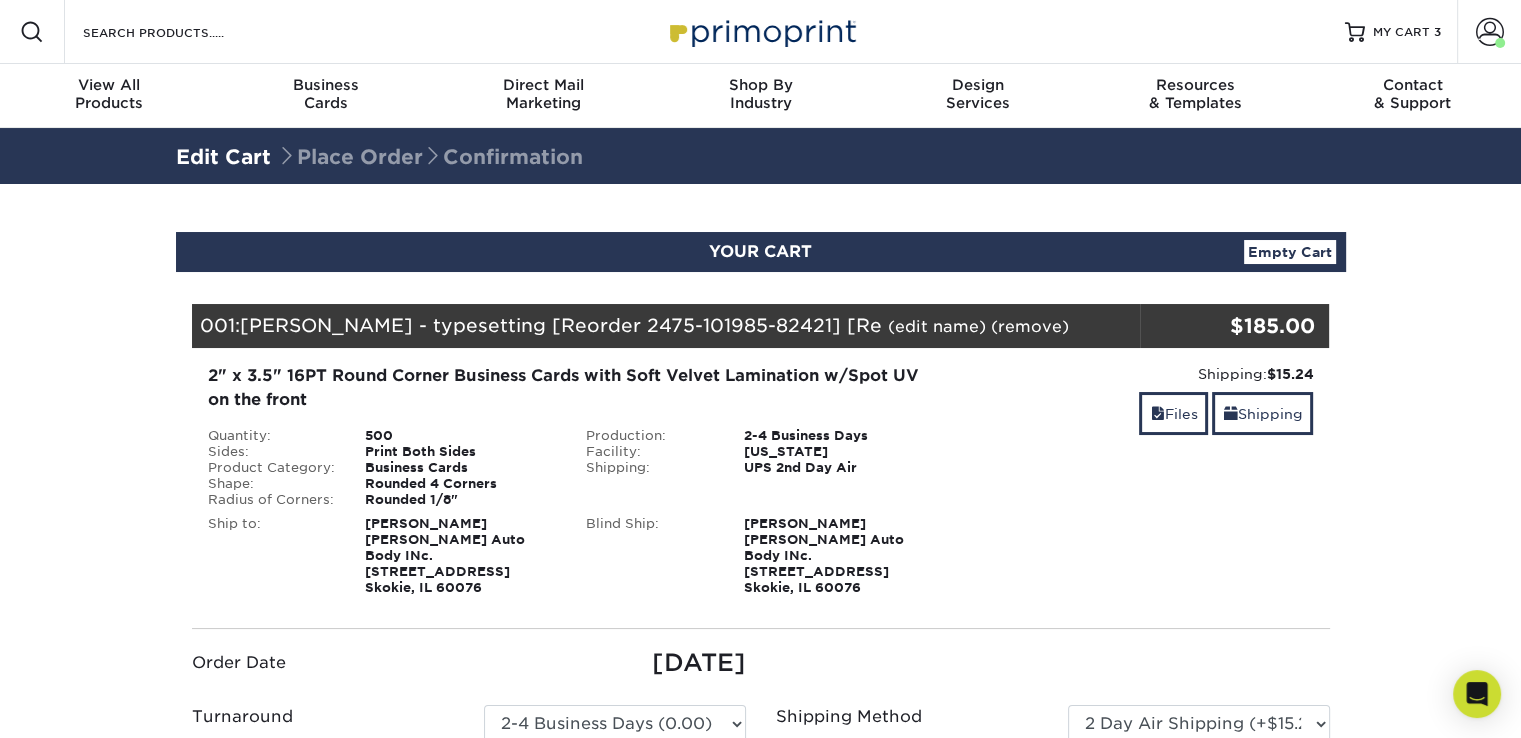 drag, startPoint x: 1060, startPoint y: 433, endPoint x: 1022, endPoint y: 436, distance: 38.118237 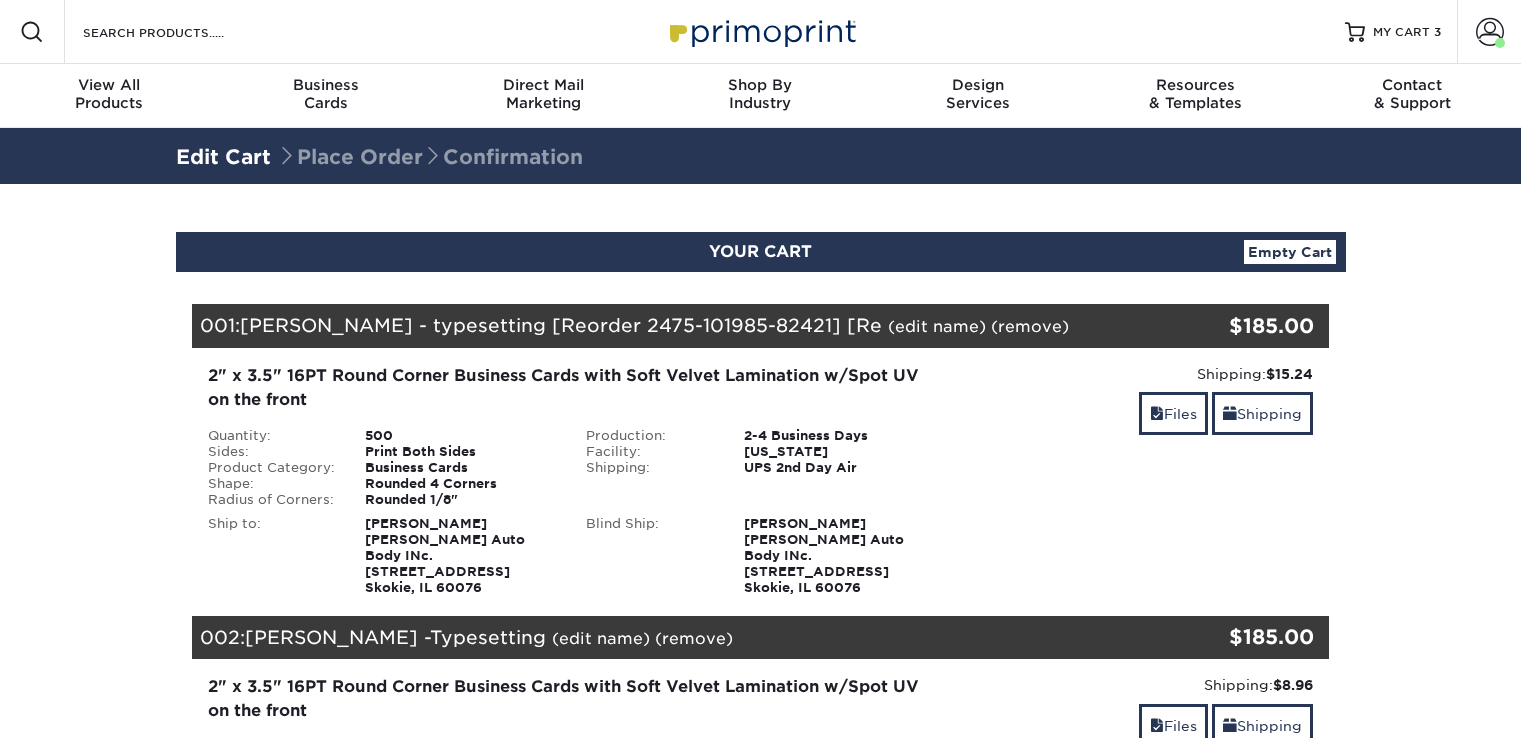 scroll, scrollTop: 0, scrollLeft: 0, axis: both 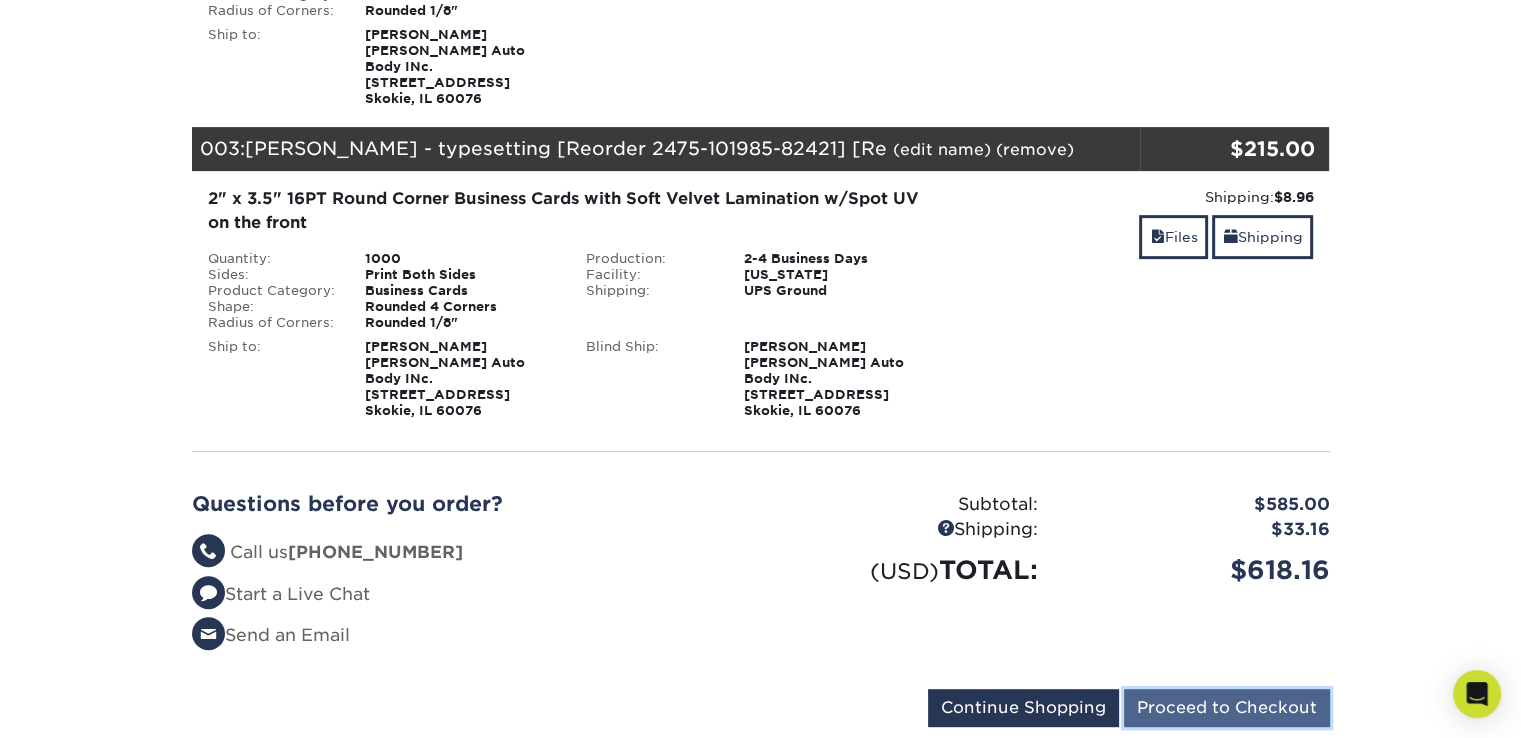 click on "Proceed to Checkout" at bounding box center [1227, 708] 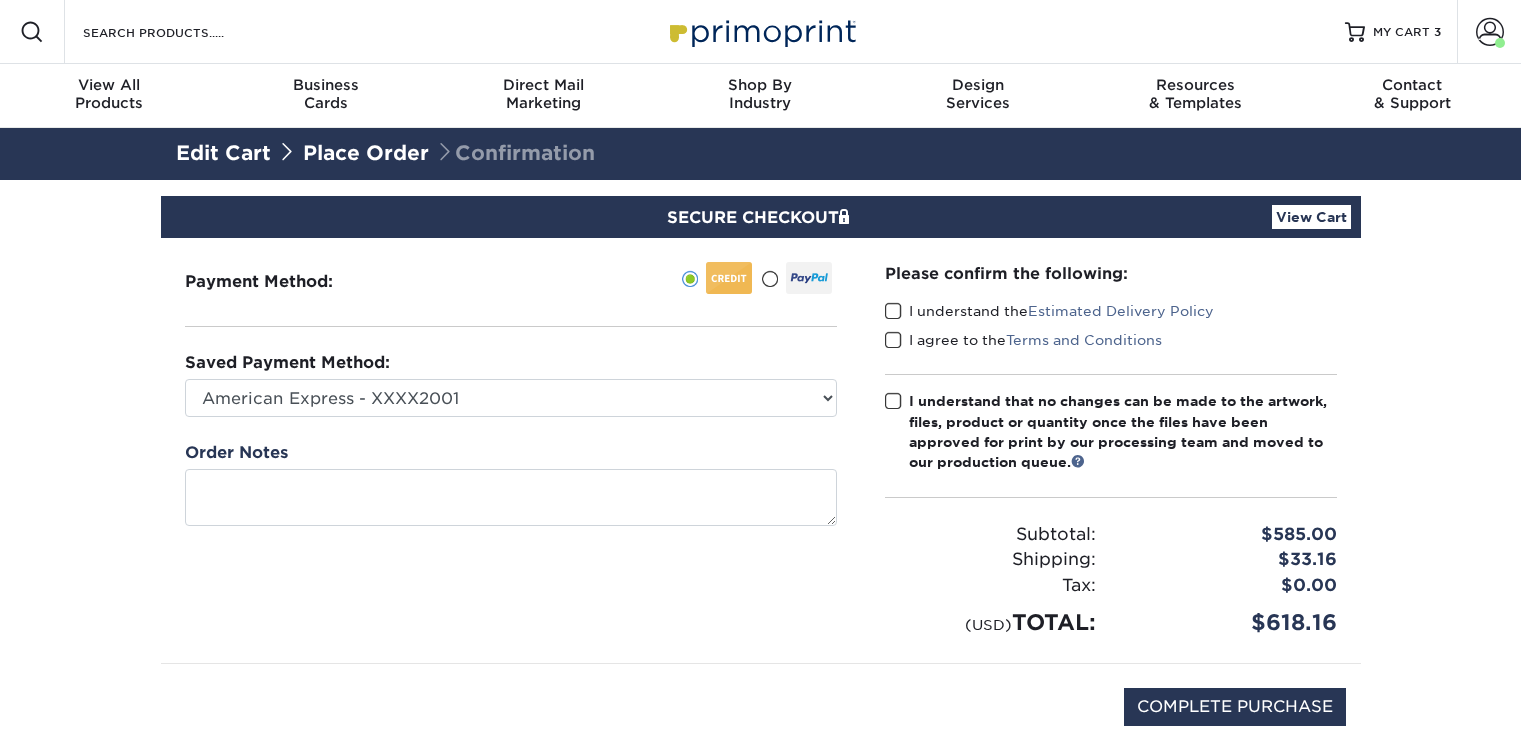 scroll, scrollTop: 0, scrollLeft: 0, axis: both 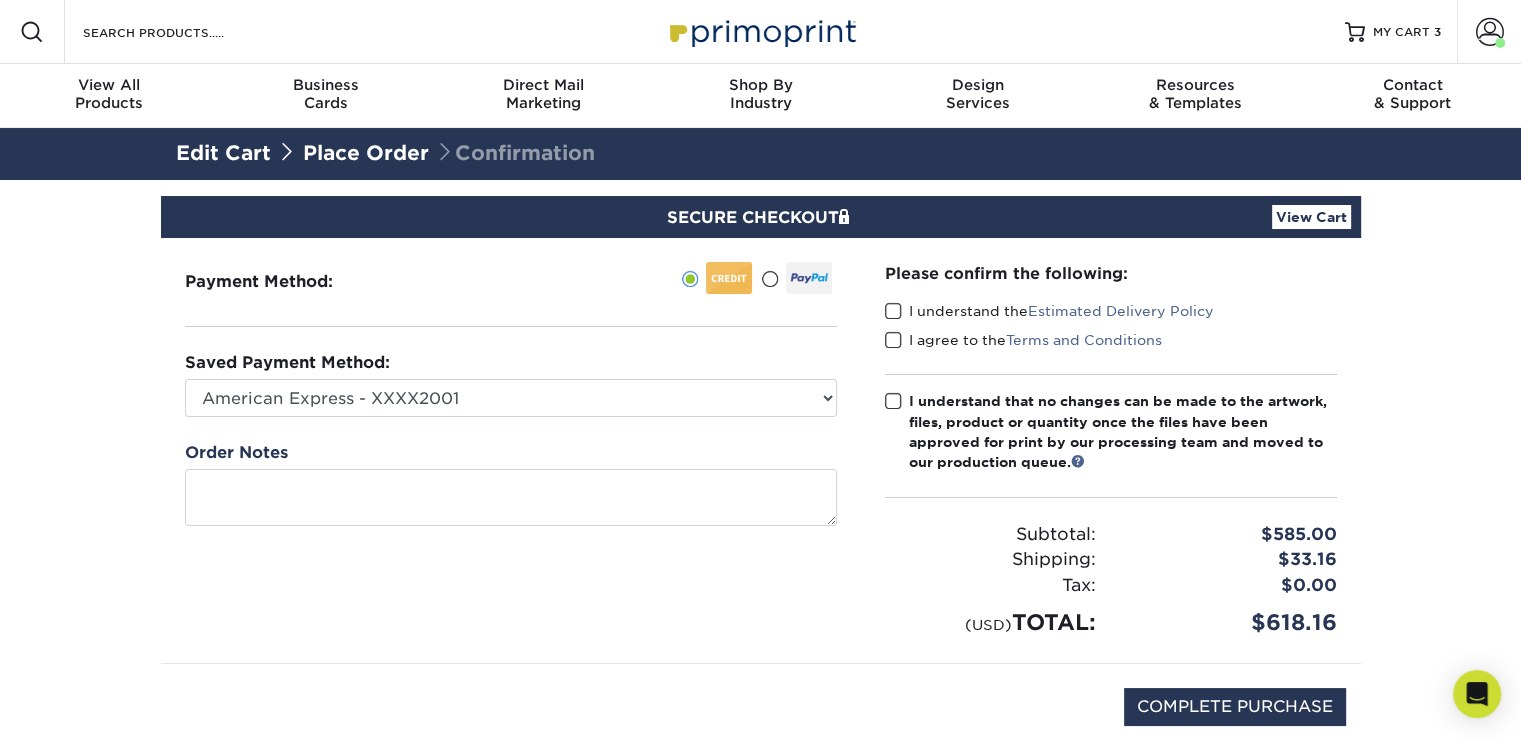 click on "Edit Cart" at bounding box center (223, 153) 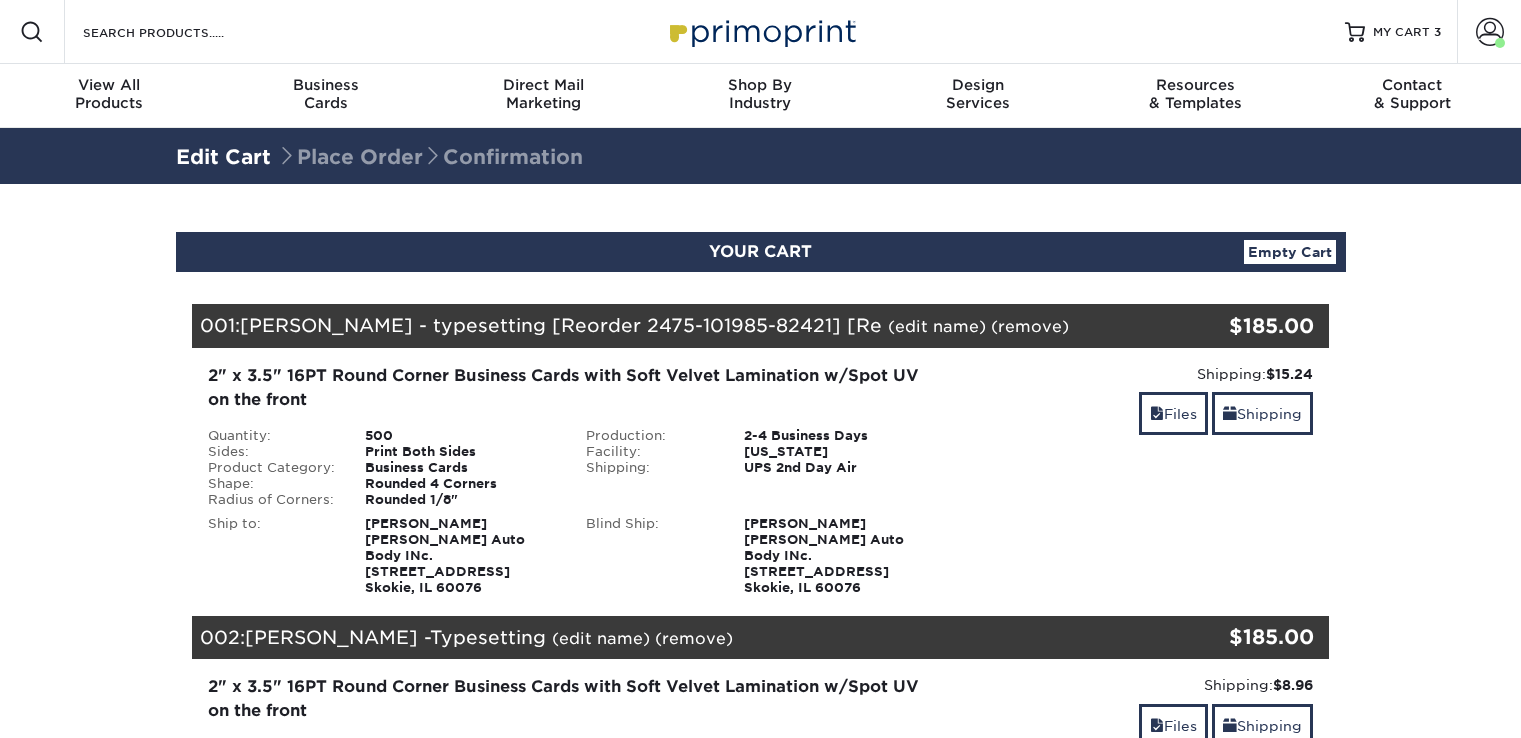 scroll, scrollTop: 0, scrollLeft: 0, axis: both 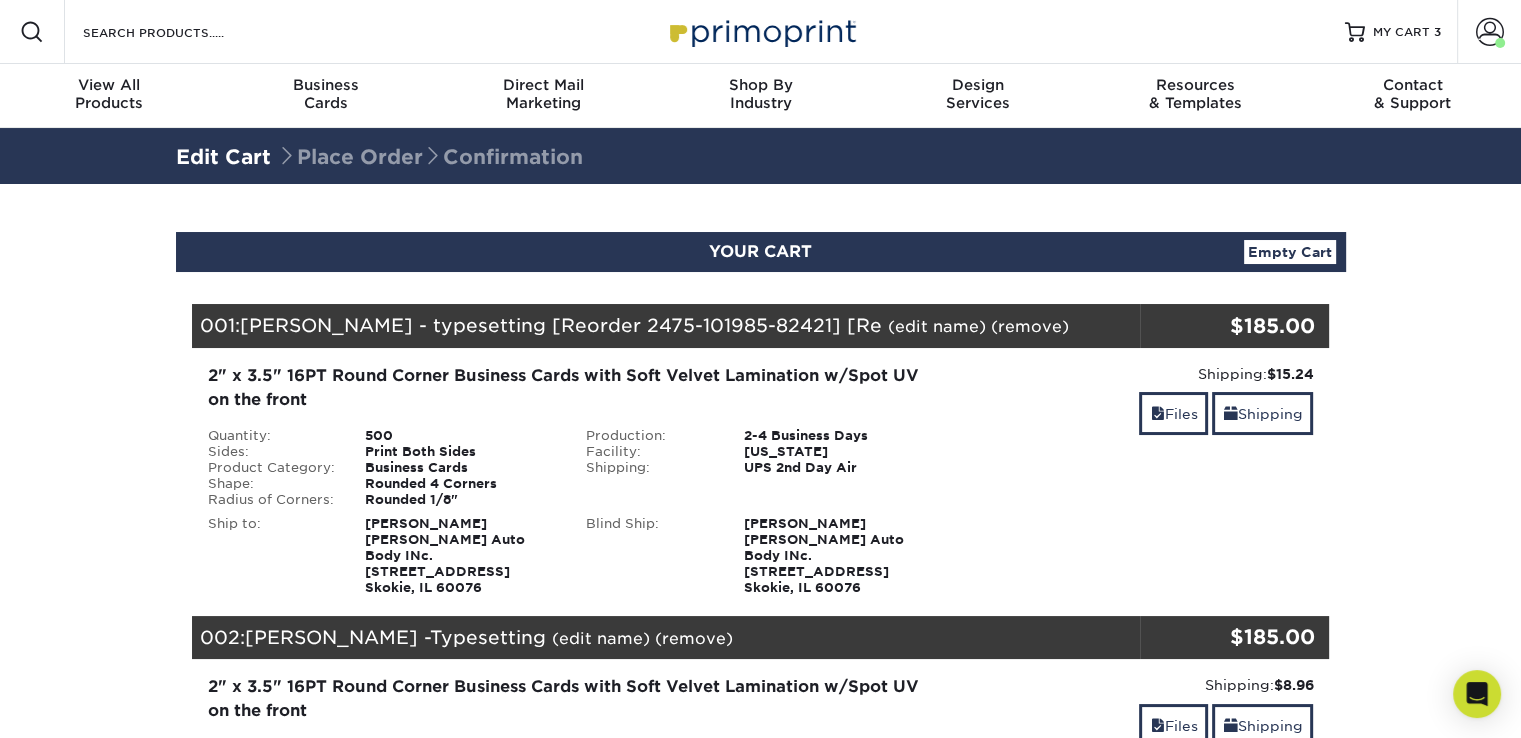 drag, startPoint x: 1130, startPoint y: 323, endPoint x: 1072, endPoint y: 378, distance: 79.93122 